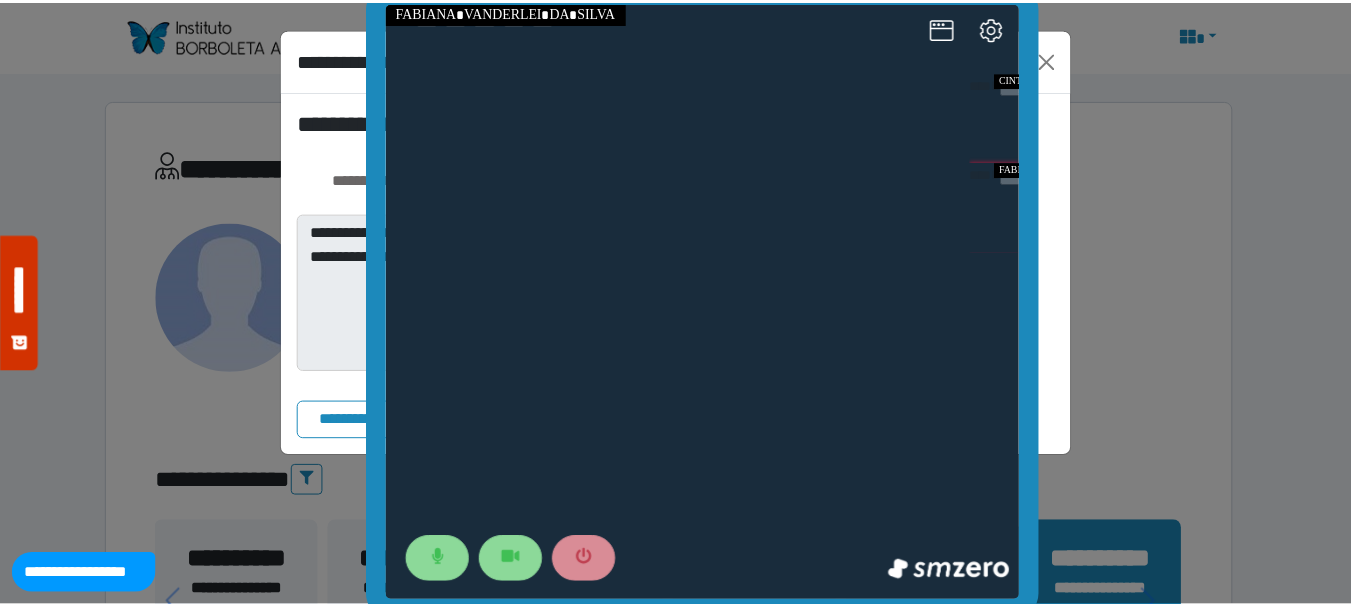 scroll, scrollTop: 0, scrollLeft: 0, axis: both 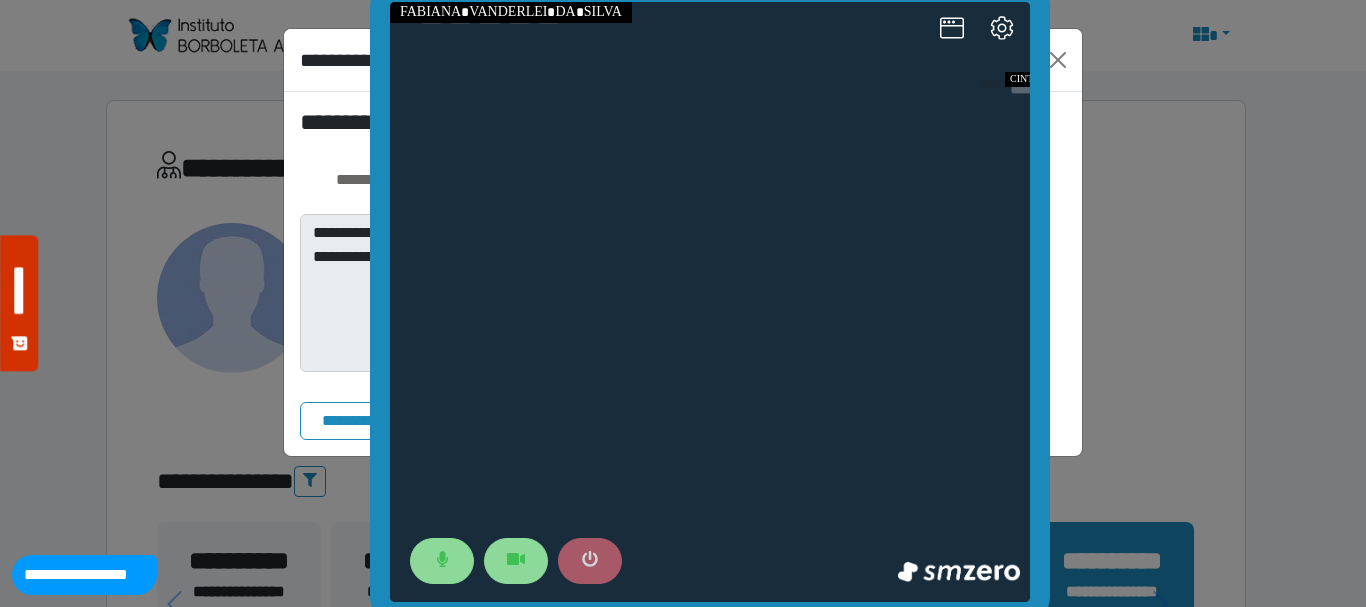 click 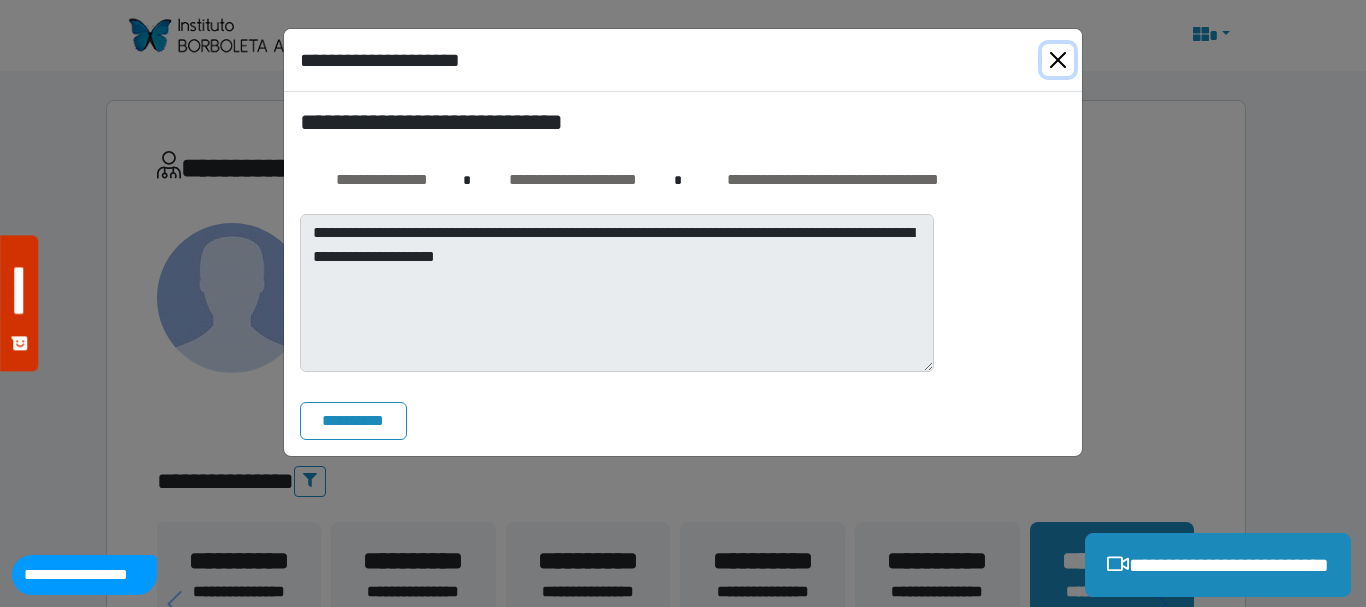 click at bounding box center [1058, 60] 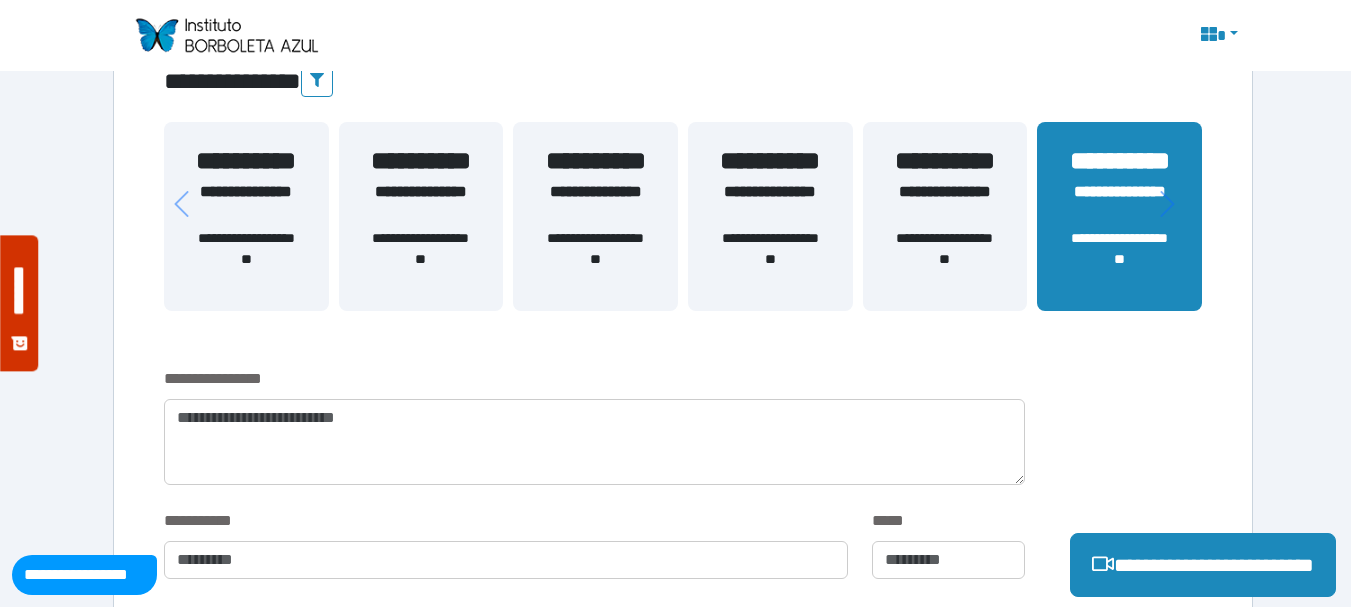 scroll, scrollTop: 500, scrollLeft: 0, axis: vertical 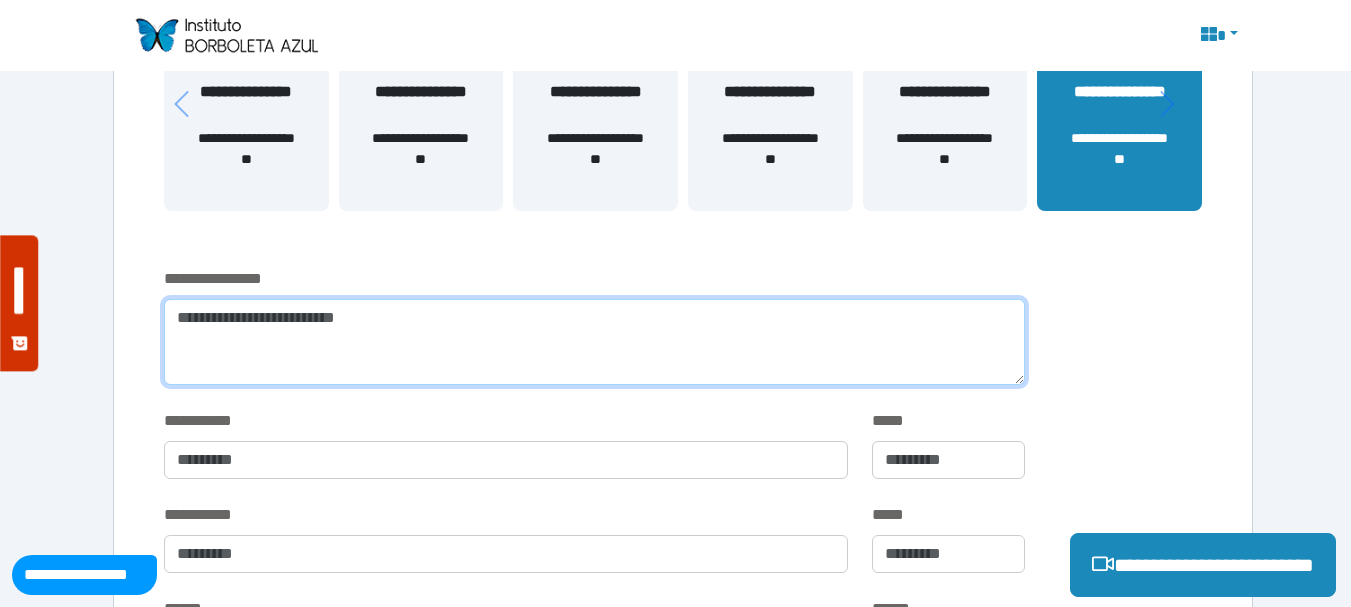 click at bounding box center [594, 342] 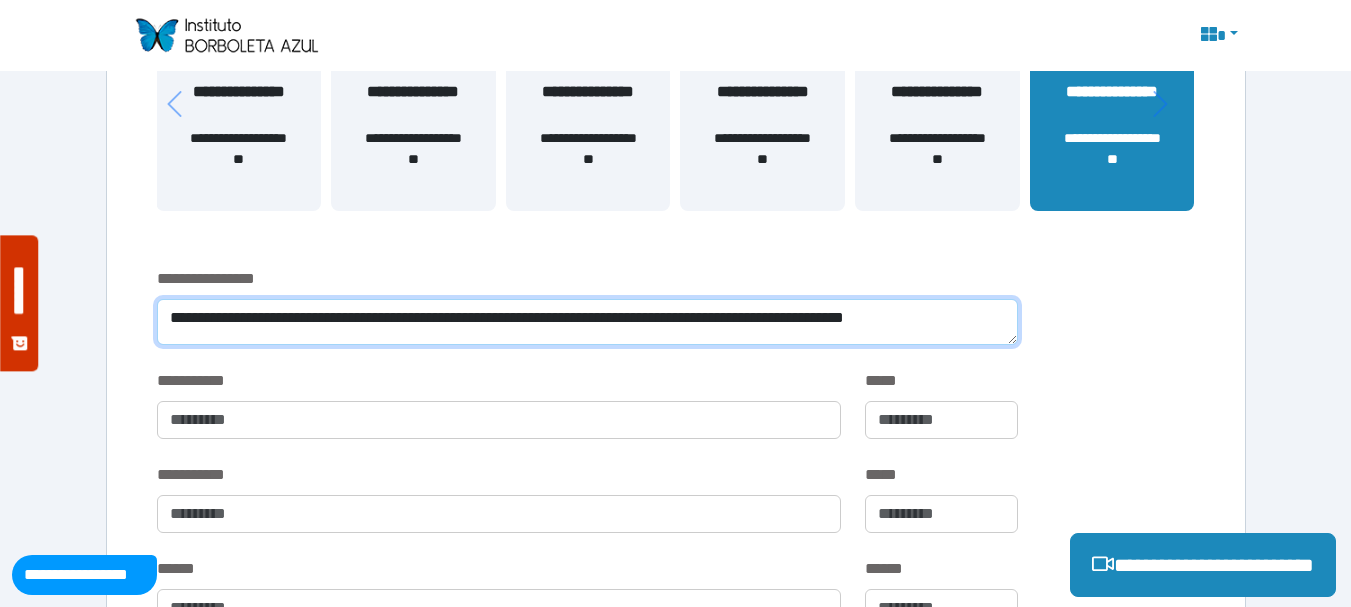scroll, scrollTop: 0, scrollLeft: 0, axis: both 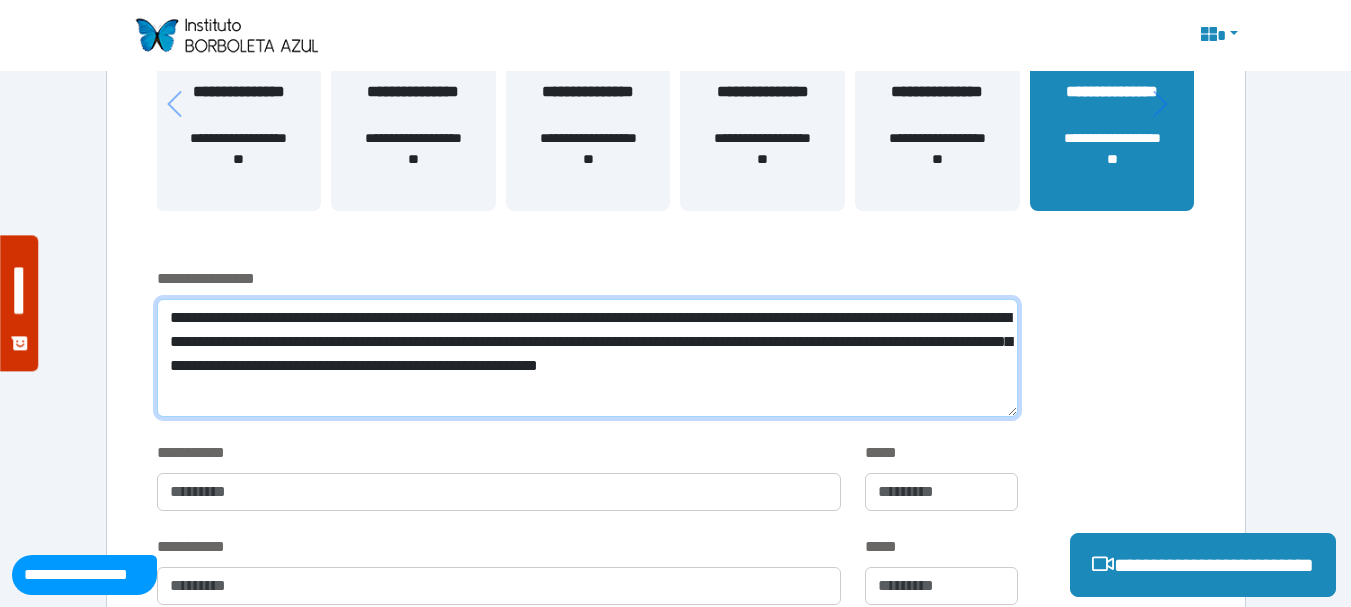 click on "**********" at bounding box center [587, 358] 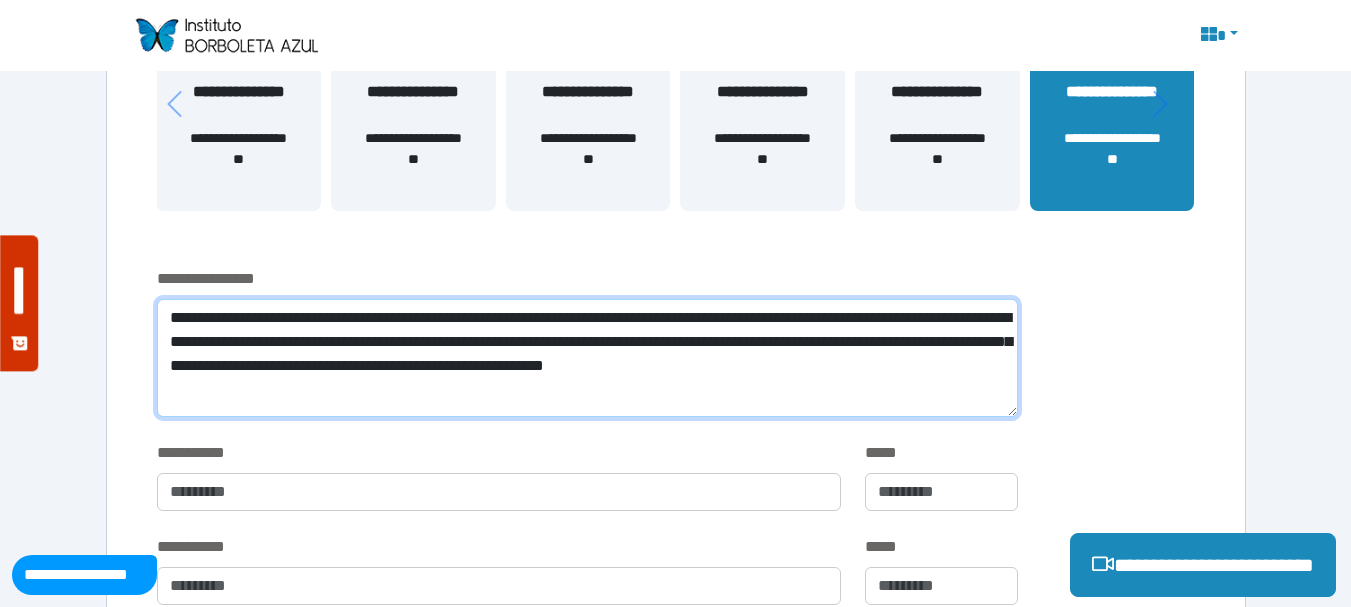 click on "**********" at bounding box center (587, 358) 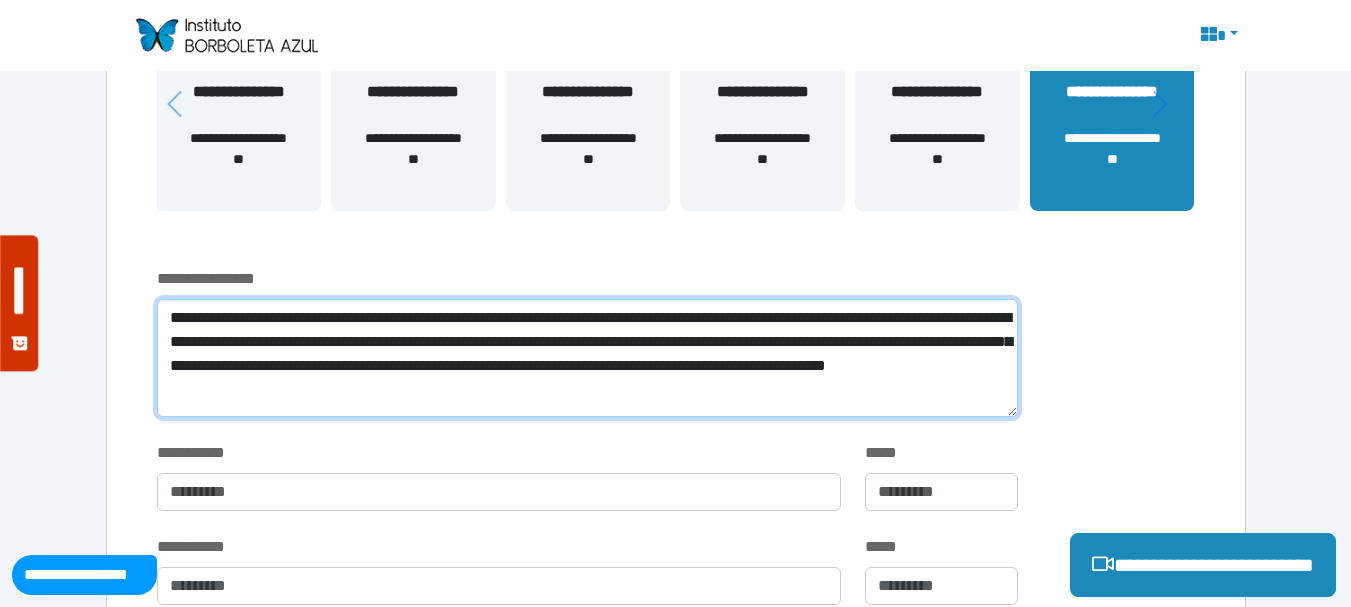 click on "**********" at bounding box center (587, 358) 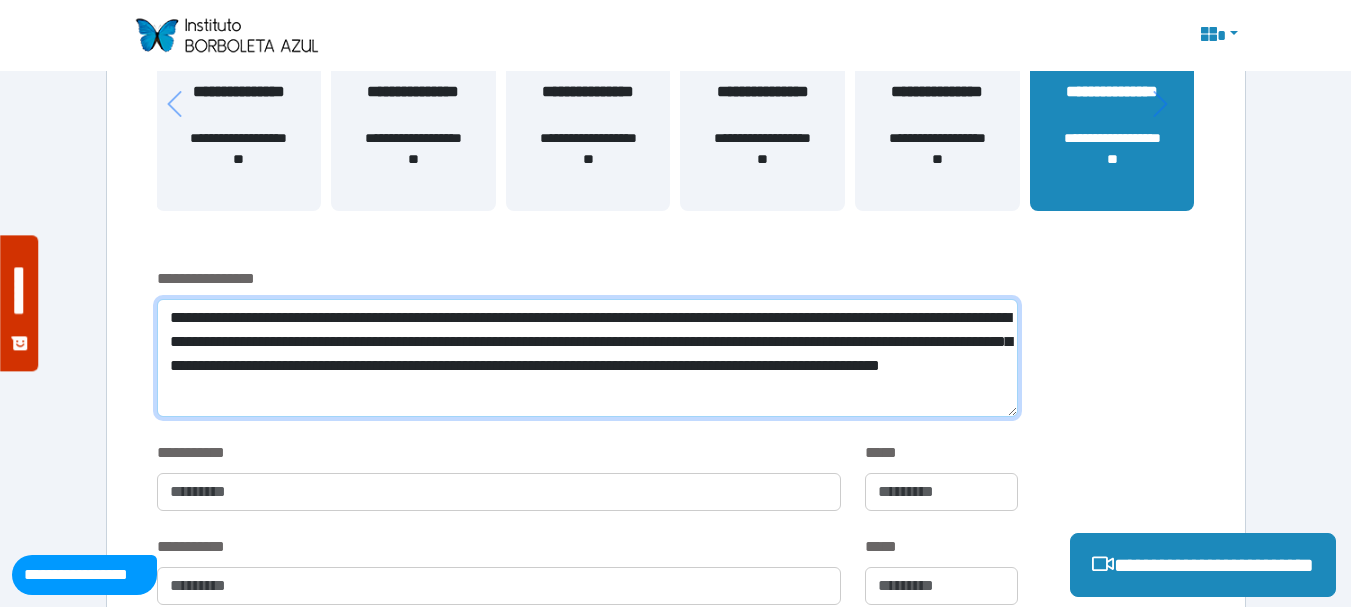 click on "**********" at bounding box center (587, 358) 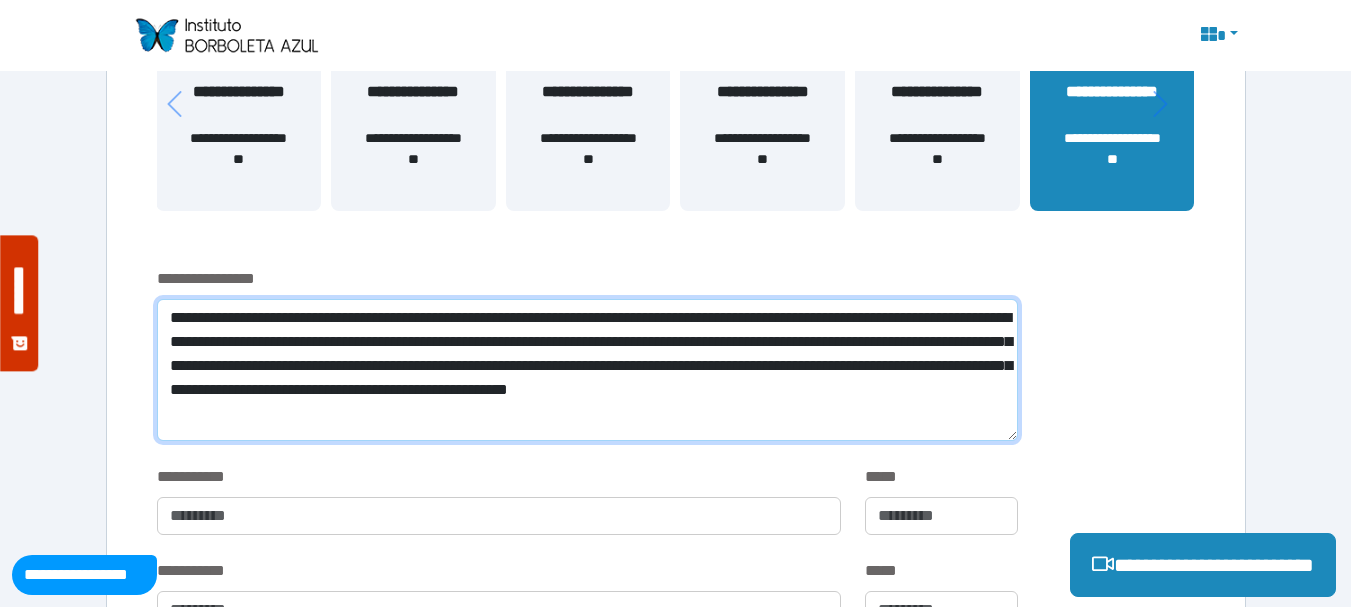 click on "**********" at bounding box center (937, 159) 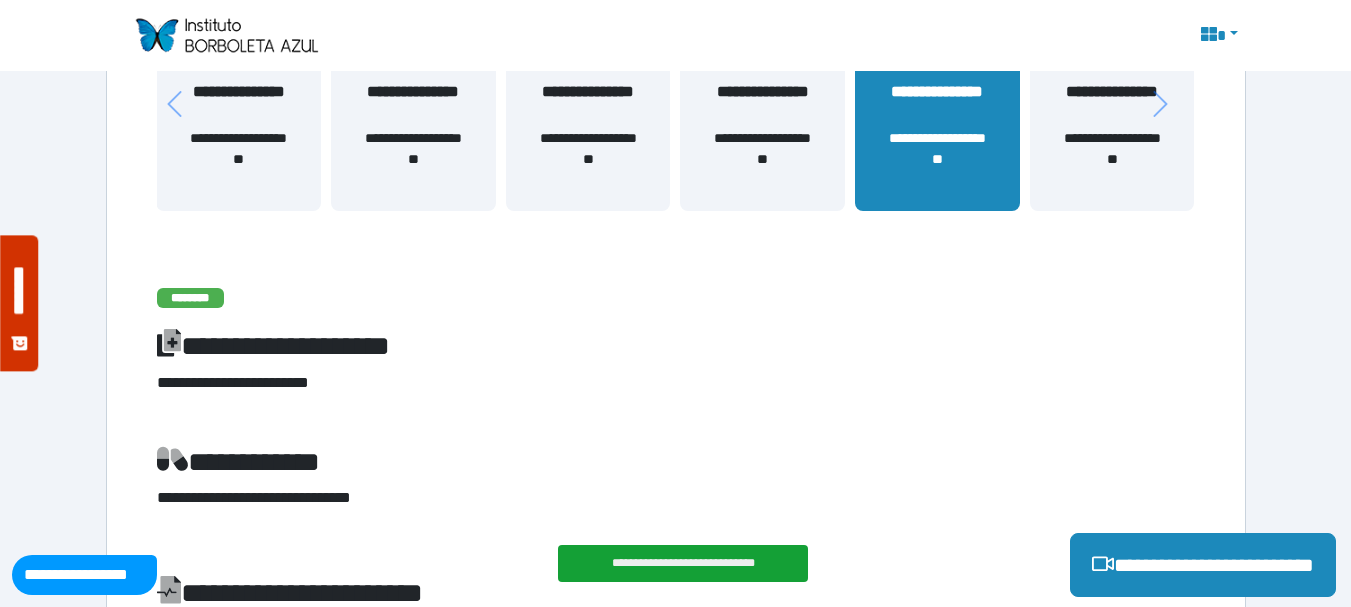 click on "**********" at bounding box center [238, 159] 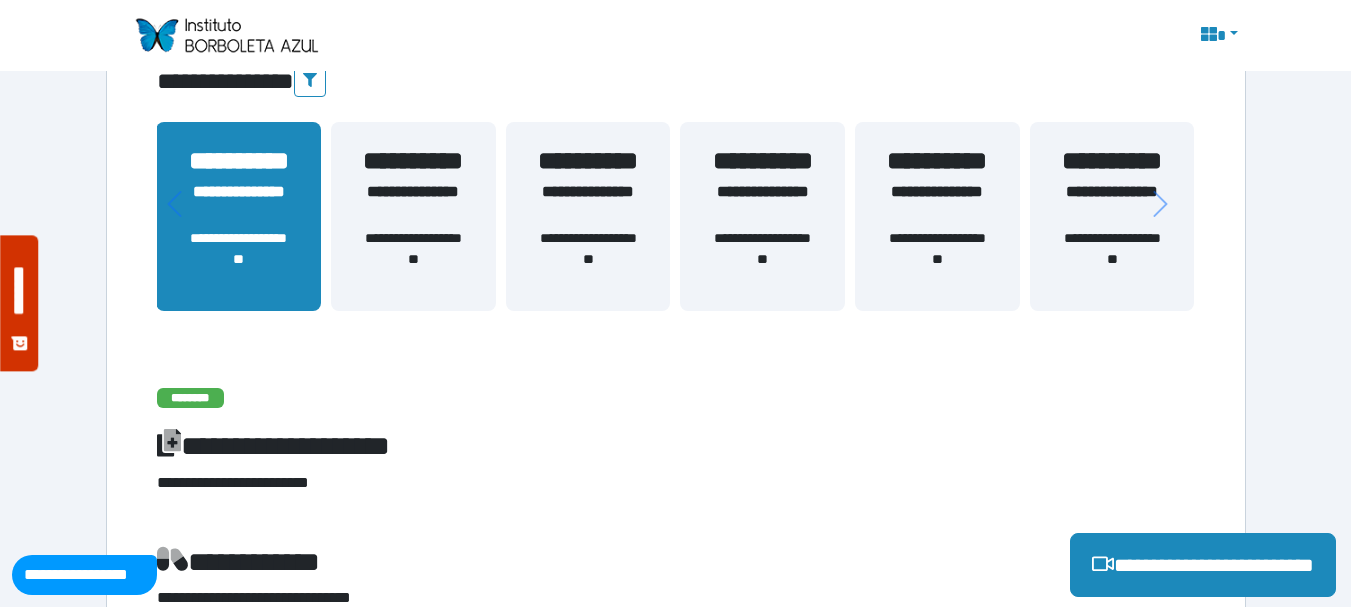 scroll, scrollTop: 300, scrollLeft: 0, axis: vertical 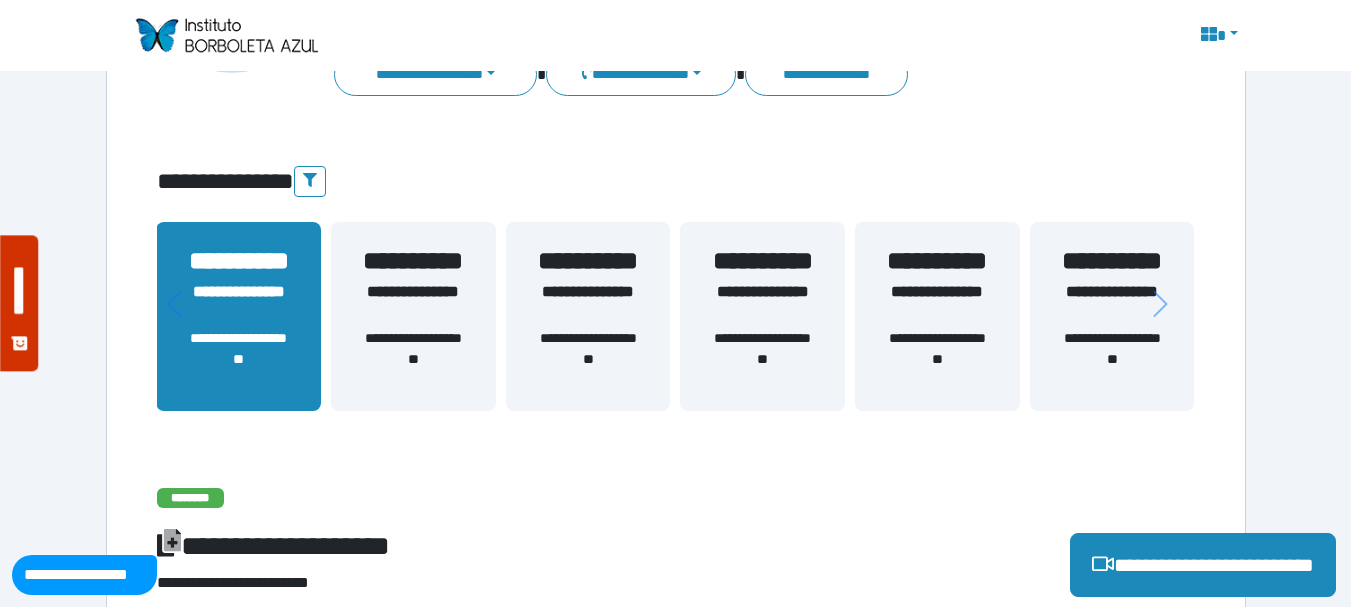 click on "**********" at bounding box center (413, 304) 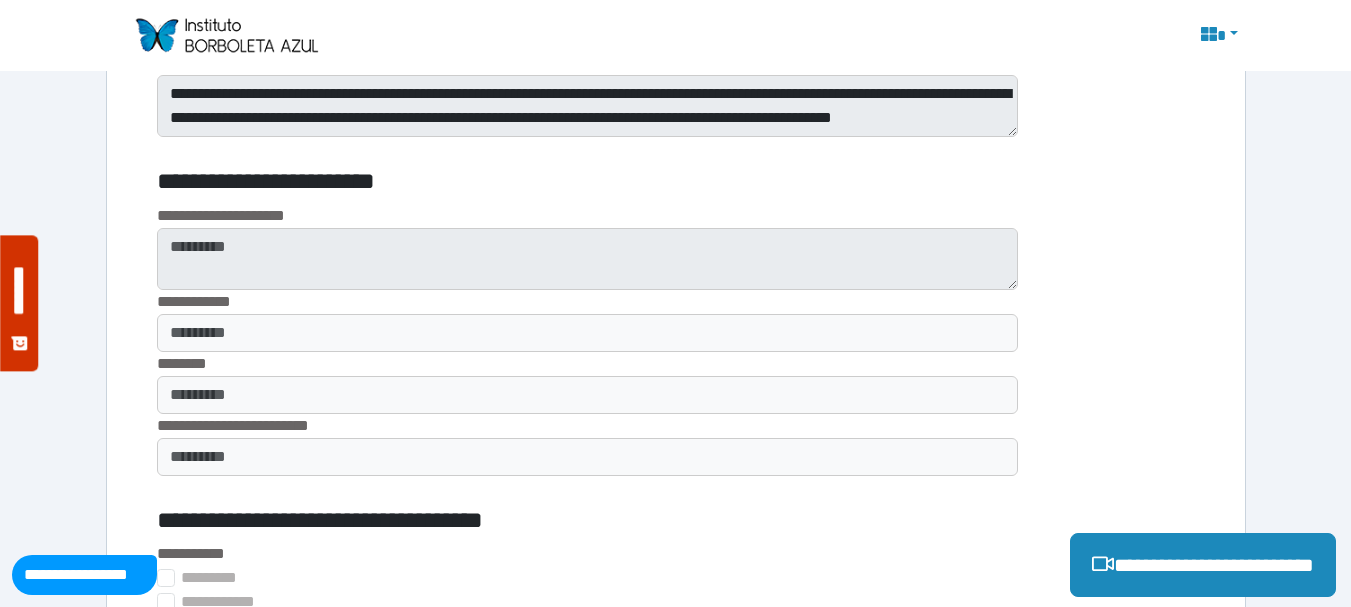 scroll, scrollTop: 1782, scrollLeft: 0, axis: vertical 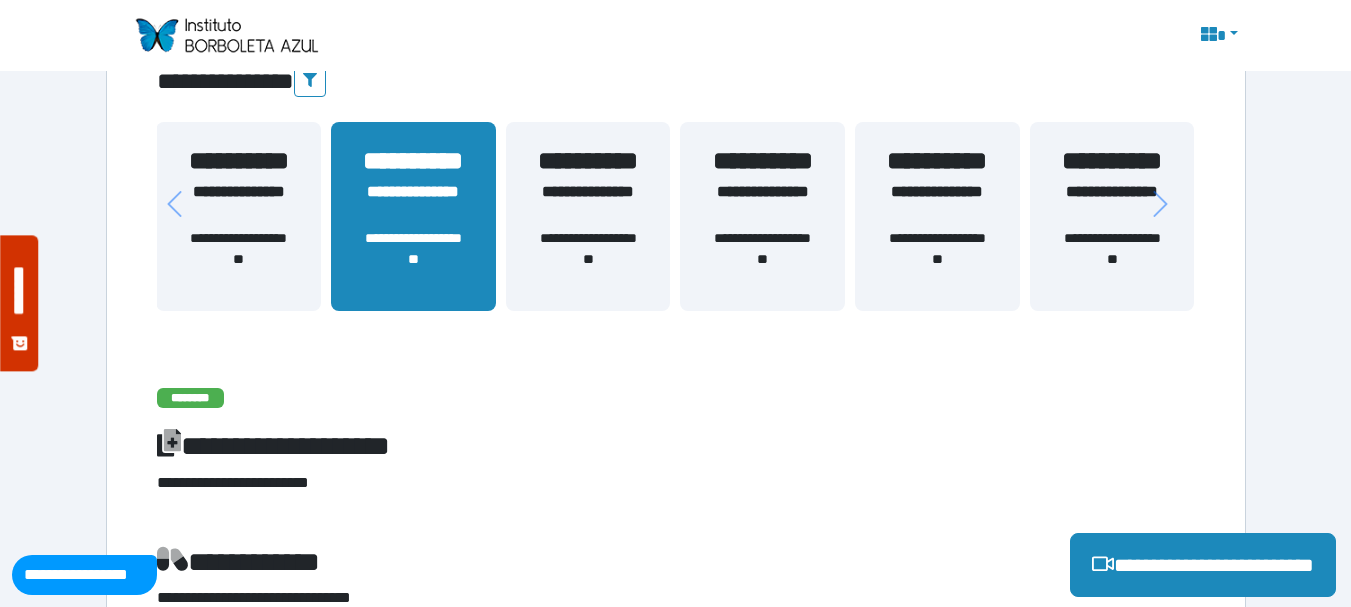 click on "**********" at bounding box center (1112, 204) 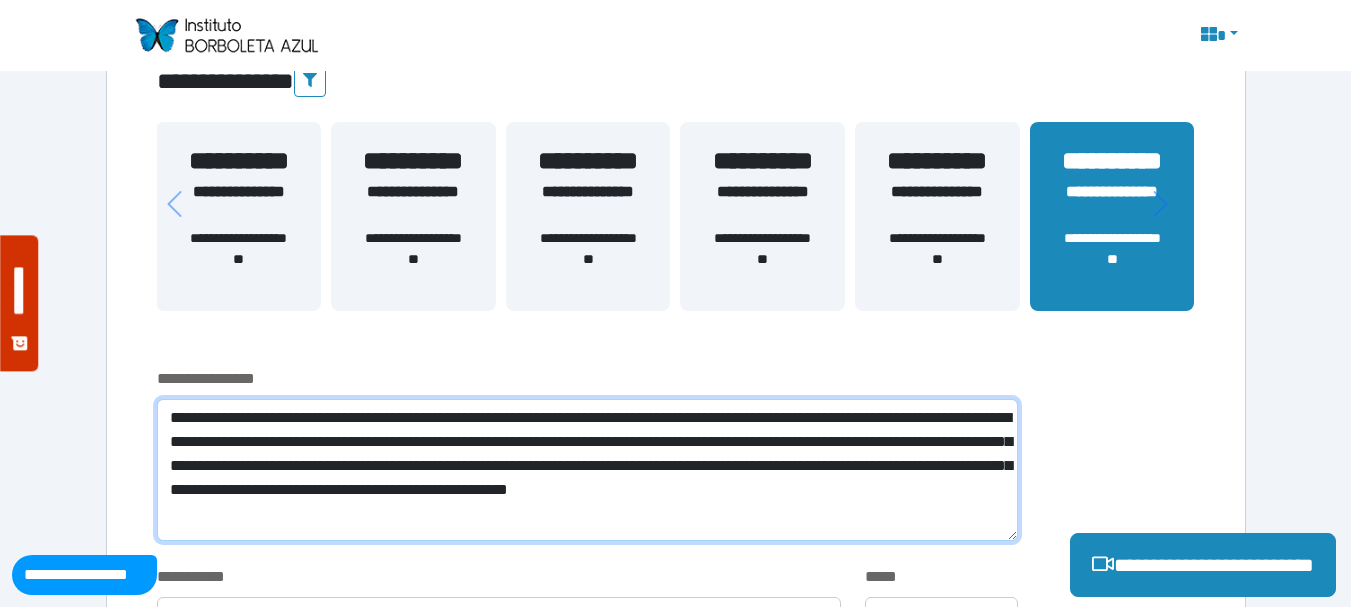 click on "**********" at bounding box center [587, 470] 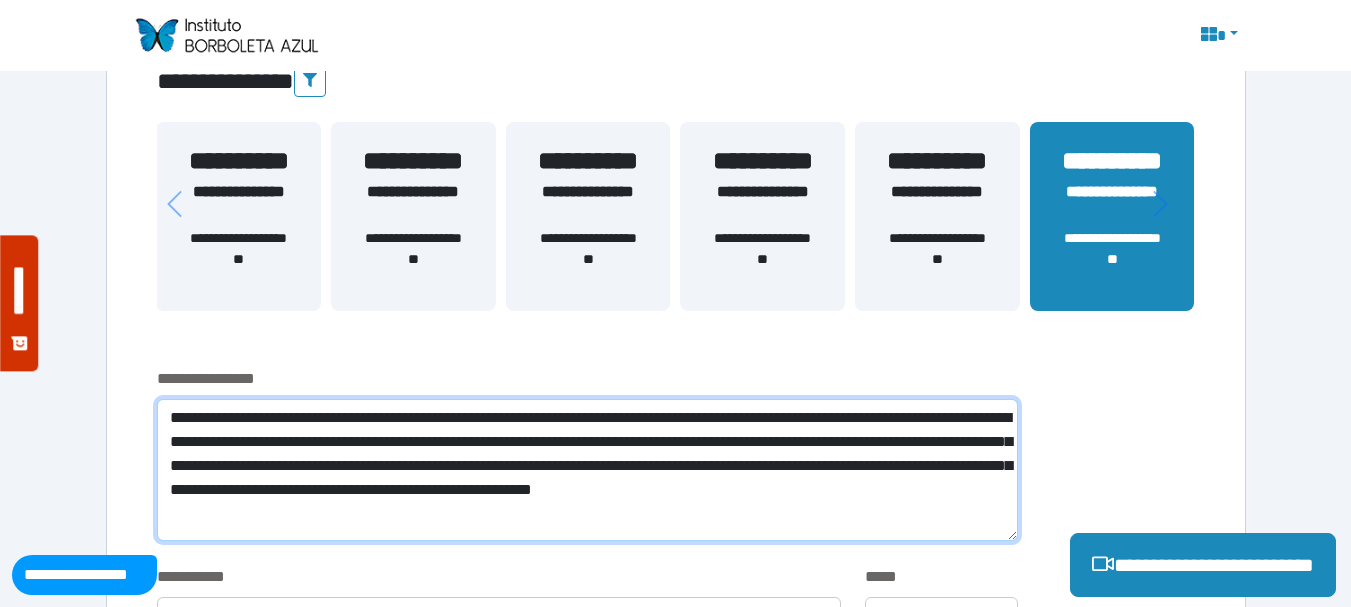 click on "**********" at bounding box center [587, 470] 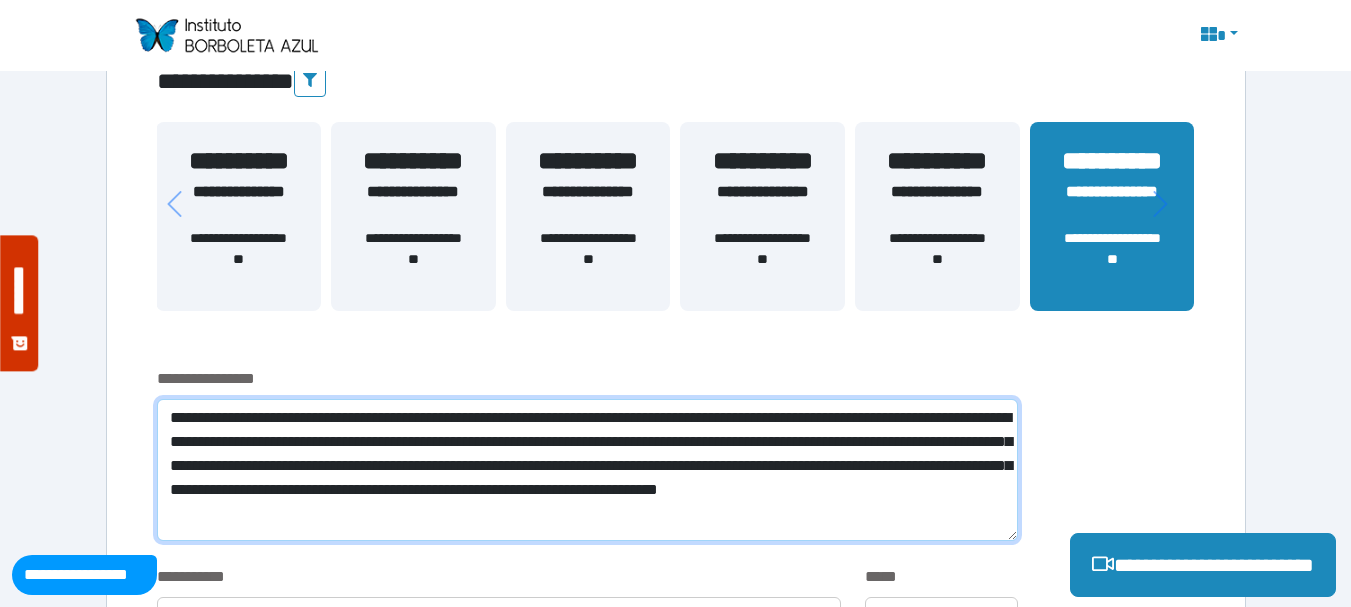 click on "**********" at bounding box center [587, 470] 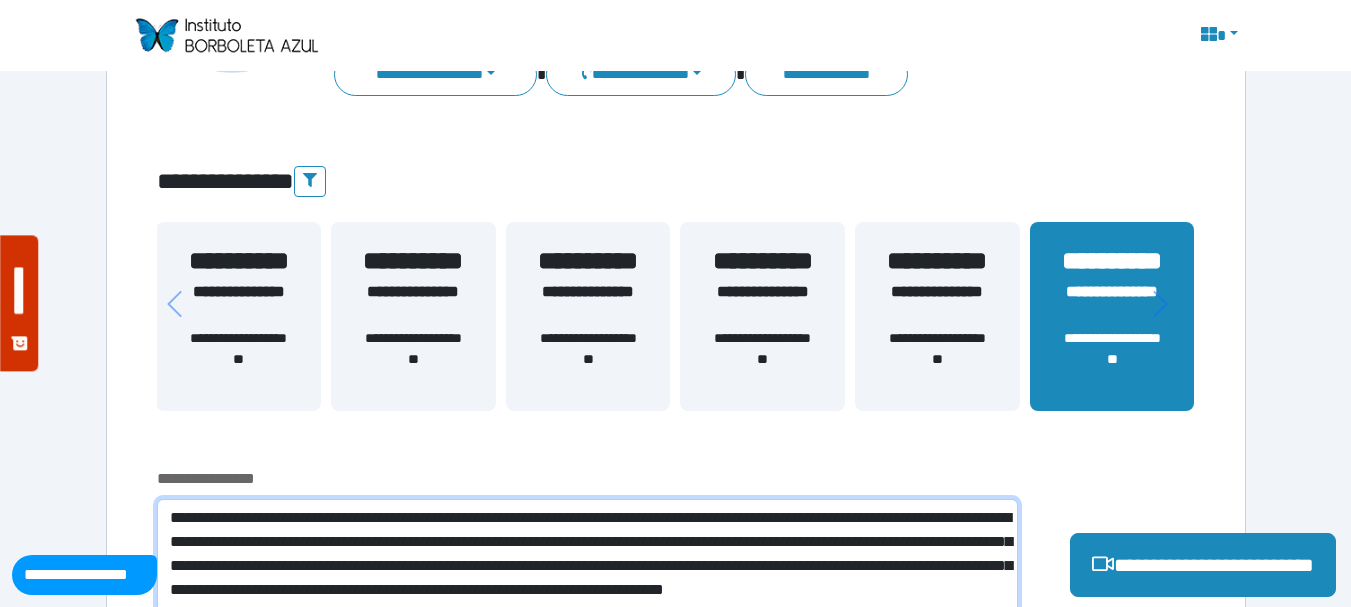 scroll, scrollTop: 400, scrollLeft: 0, axis: vertical 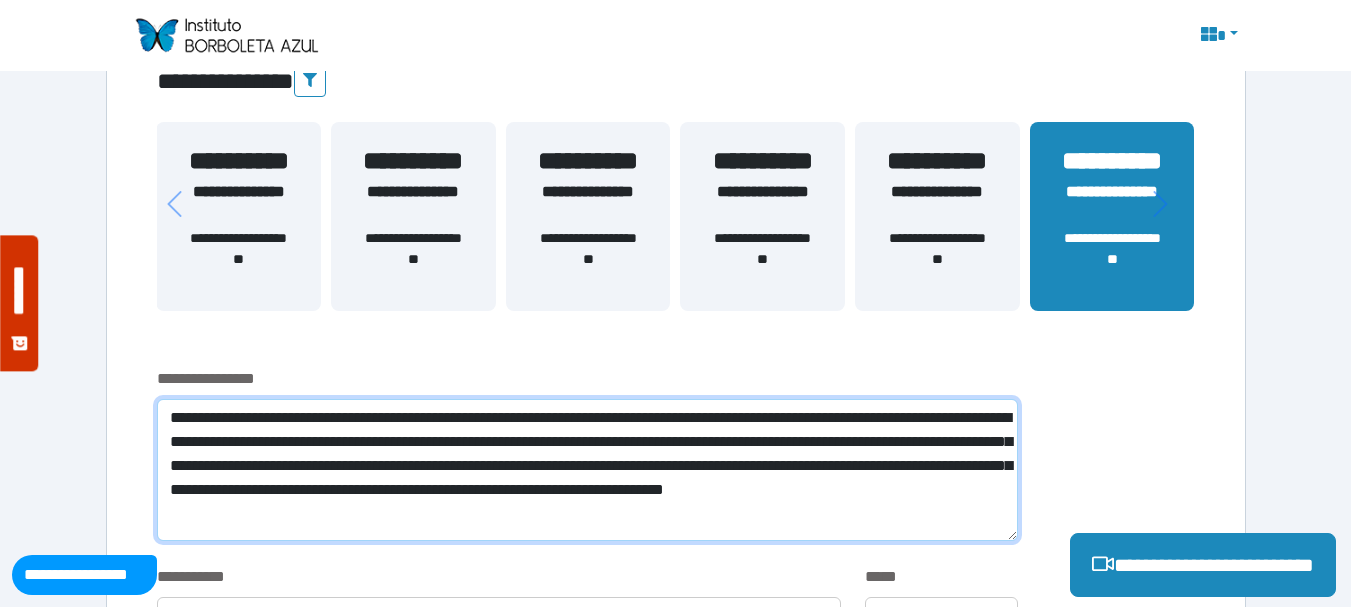 click on "**********" at bounding box center (587, 470) 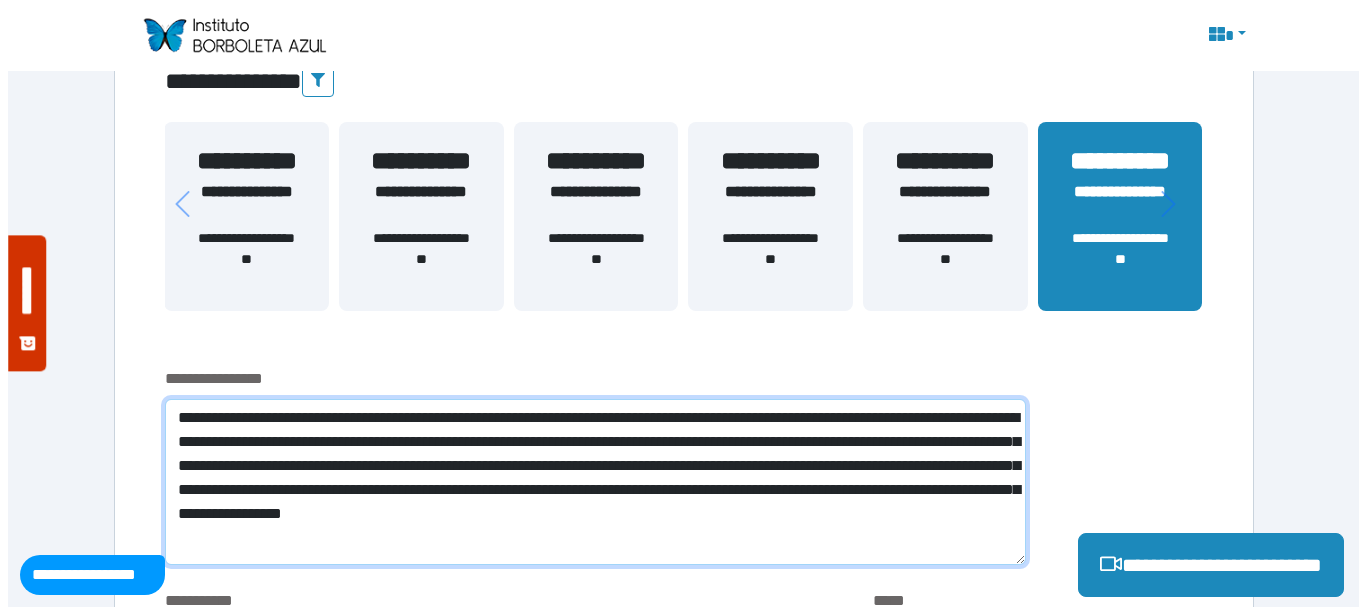 scroll, scrollTop: 200, scrollLeft: 0, axis: vertical 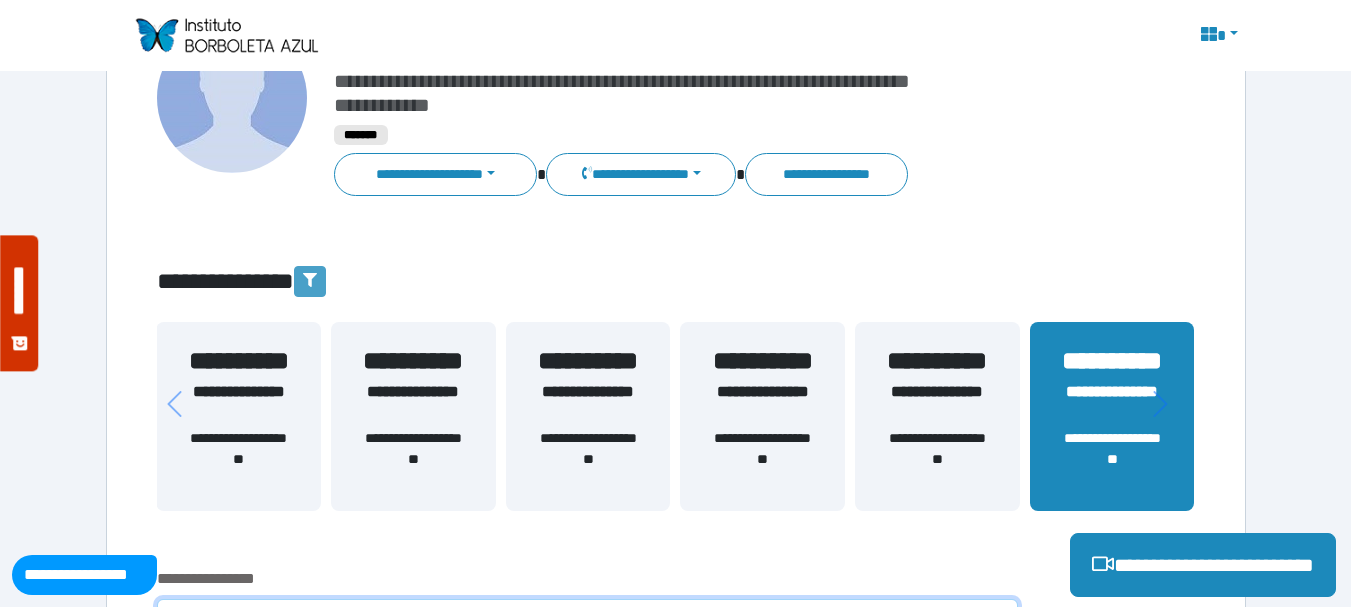 type on "**********" 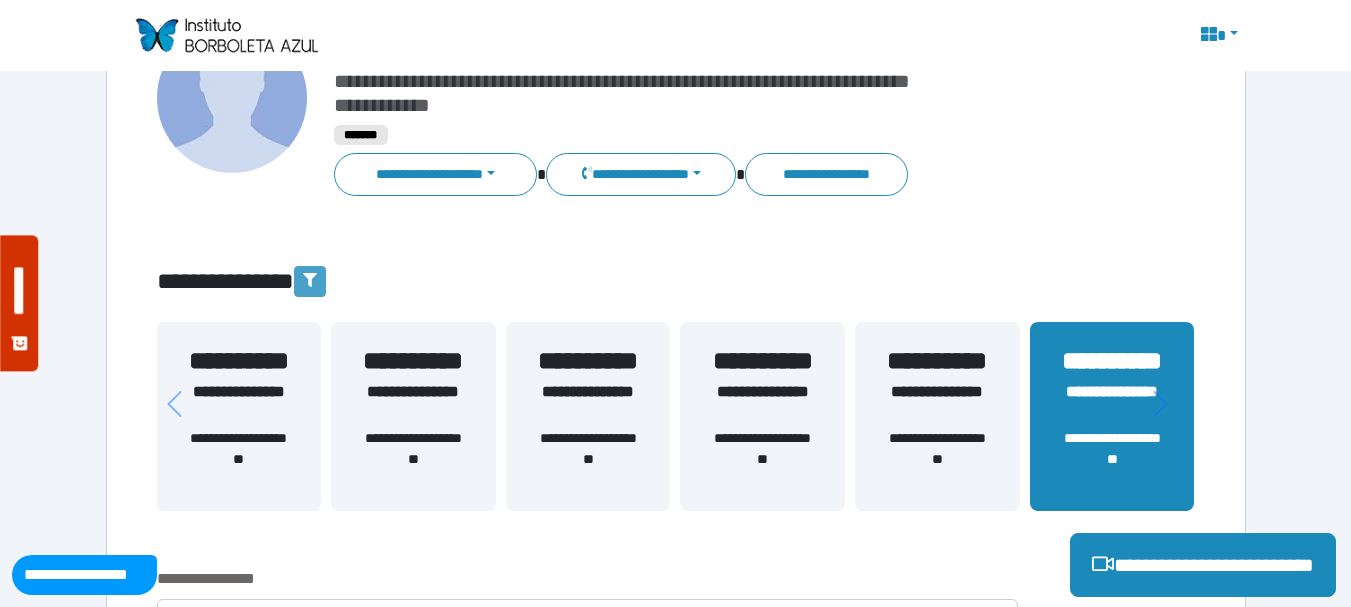 click 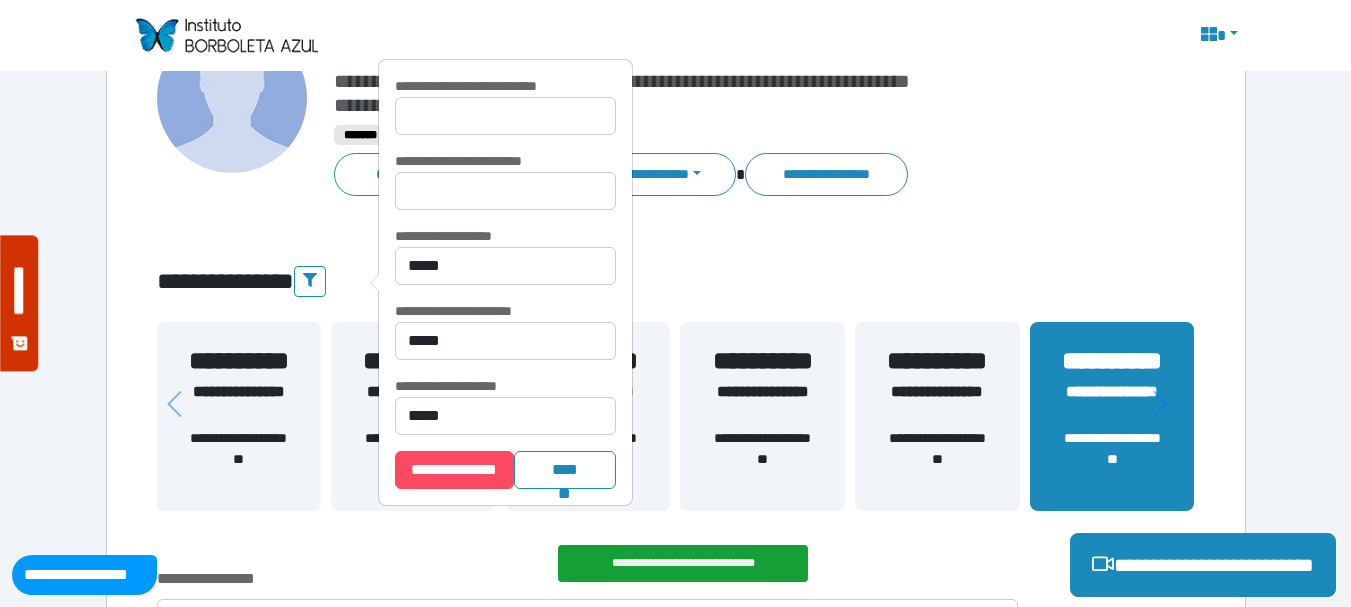click on "**********" at bounding box center [676, 281] 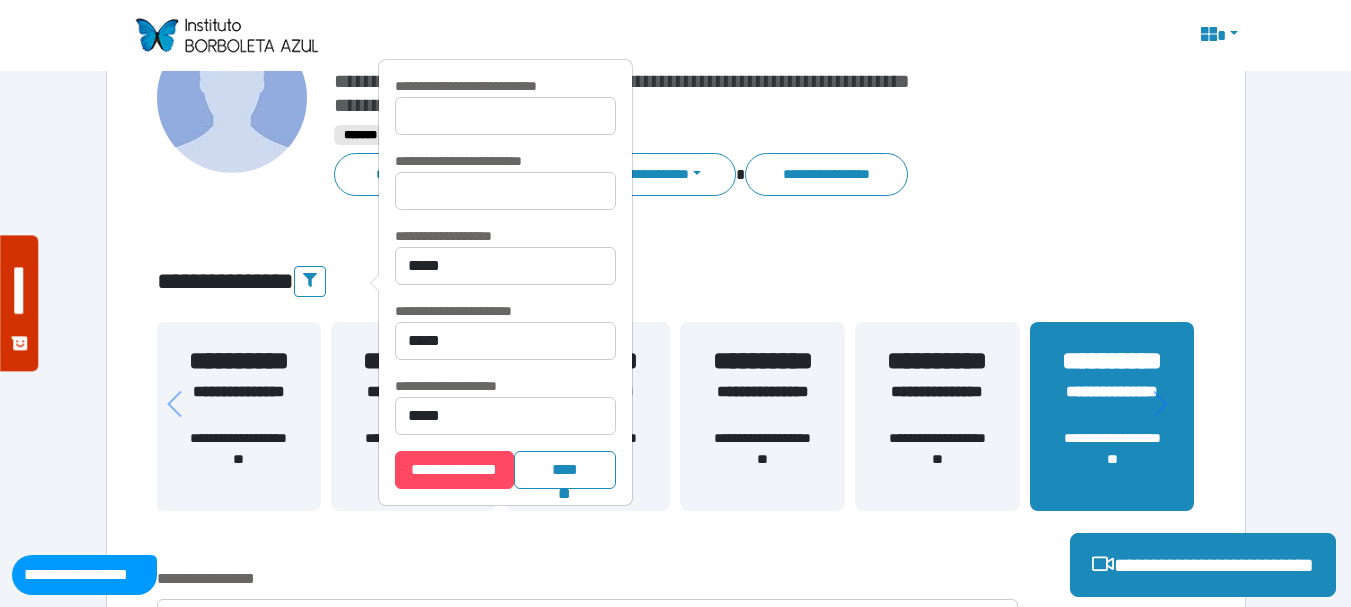 click on "**********" at bounding box center (676, 2139) 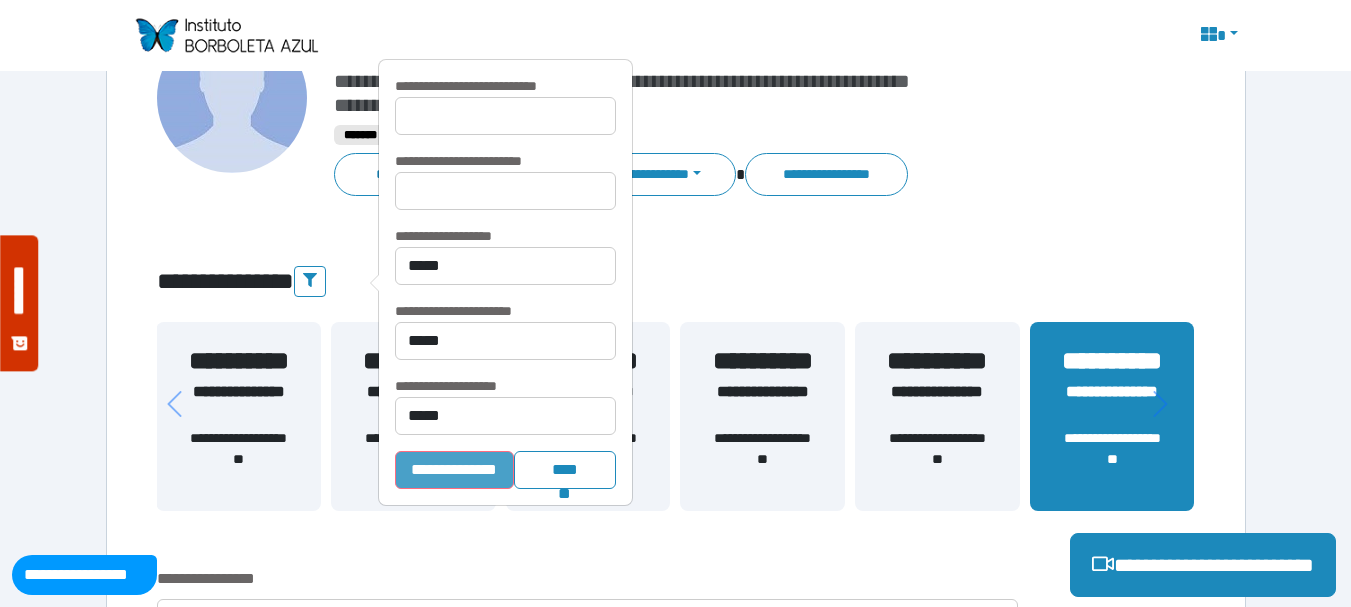 click on "**********" at bounding box center (454, 470) 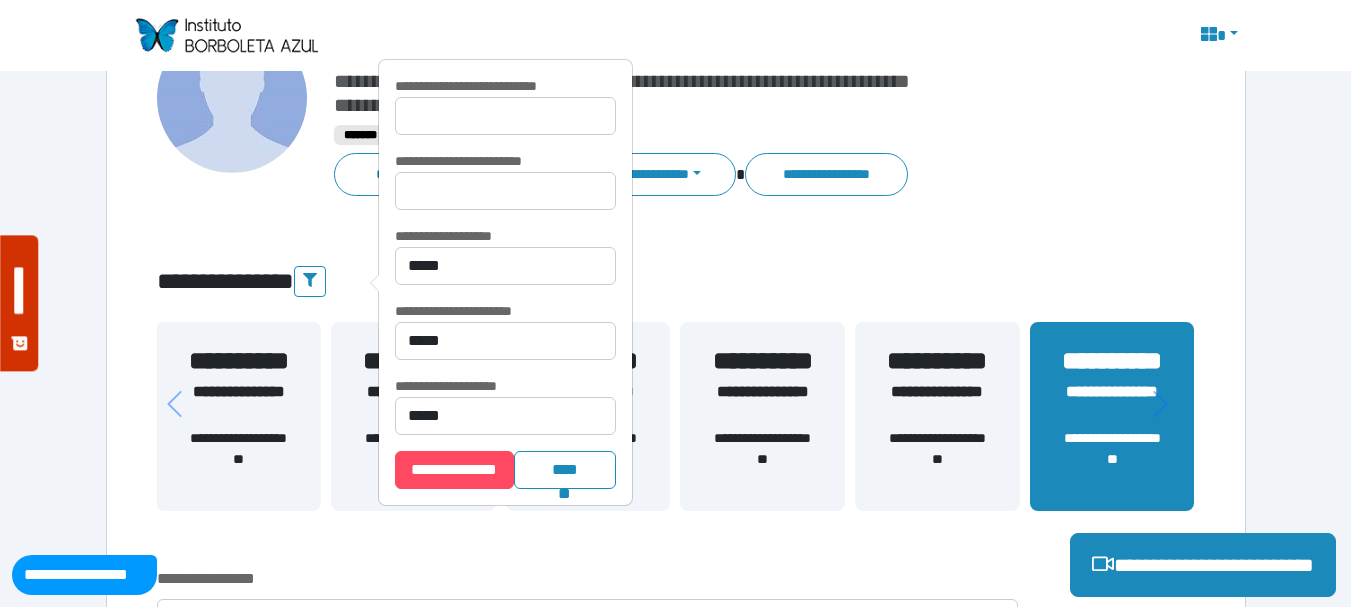 click on "**********" at bounding box center [676, 2139] 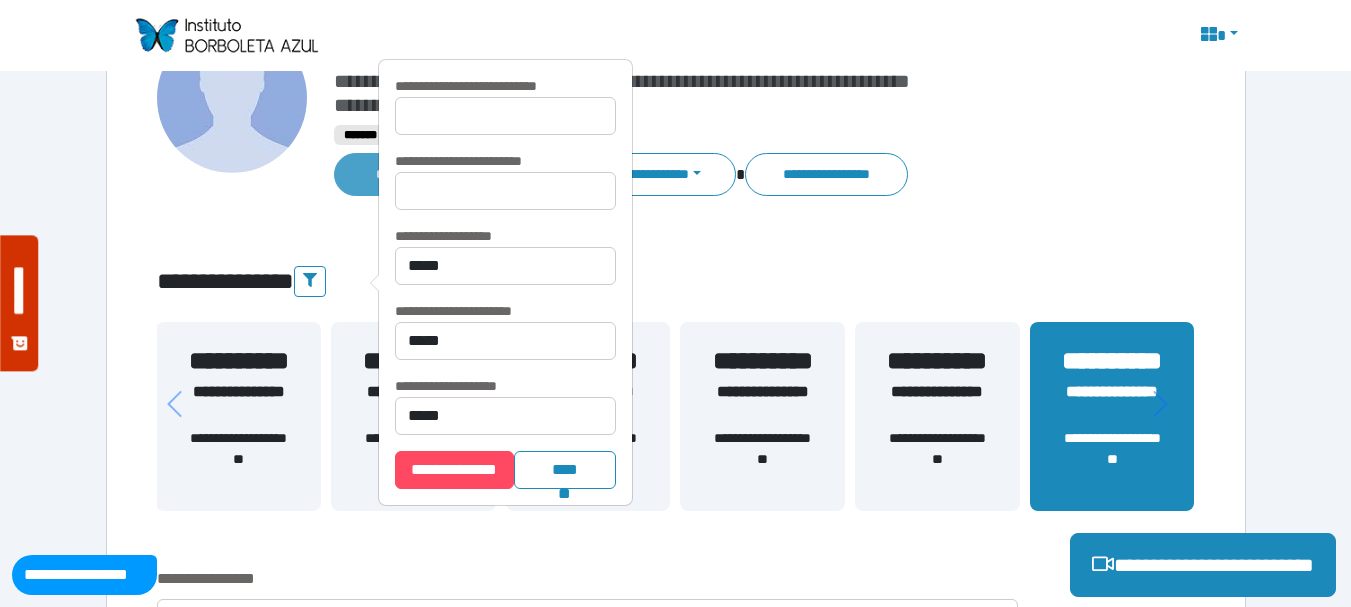 click on "**********" at bounding box center [436, 174] 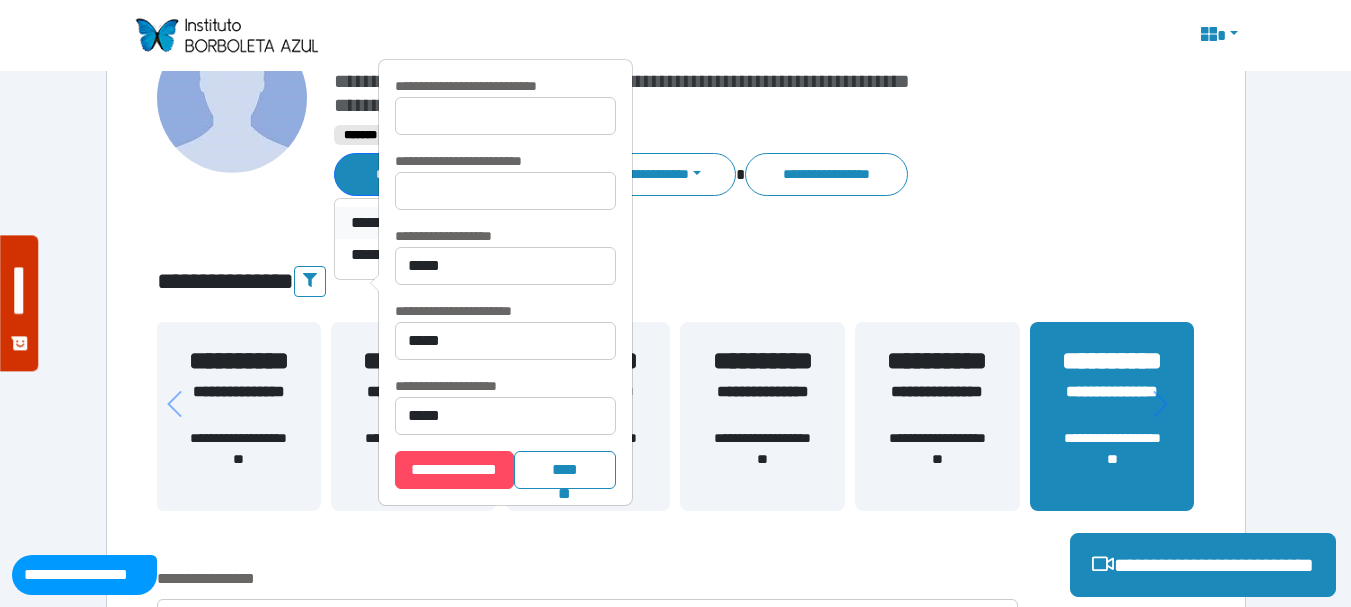 click on "**********" at bounding box center [433, 223] 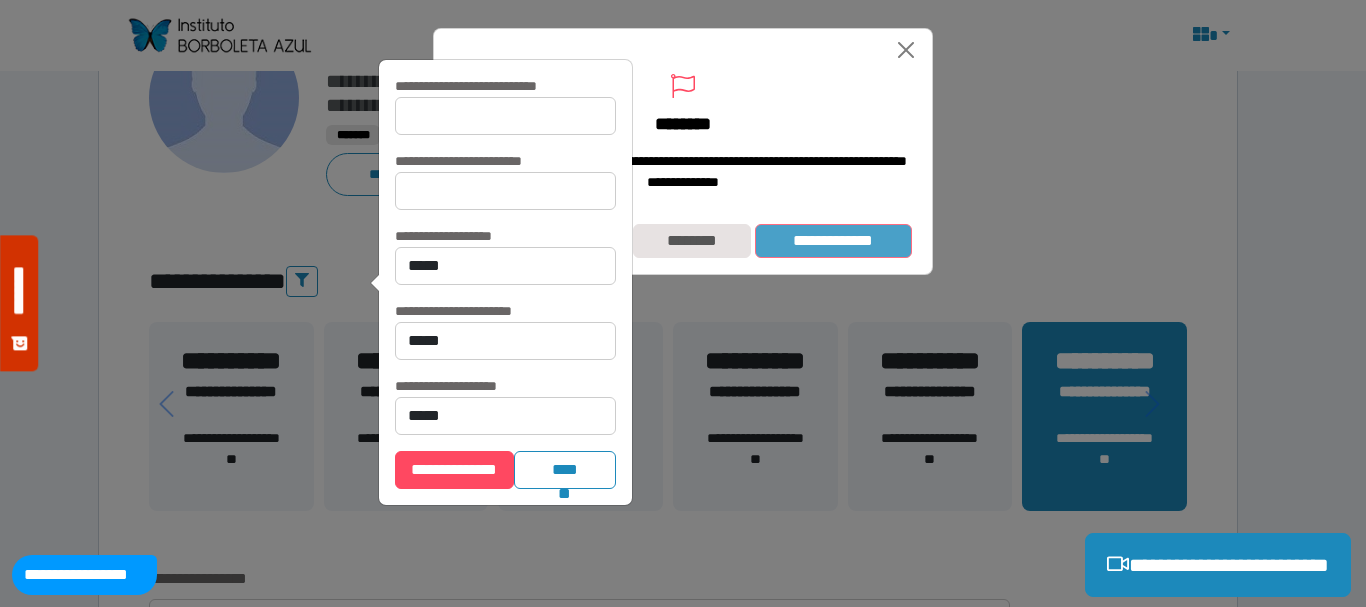 click on "**********" at bounding box center (833, 241) 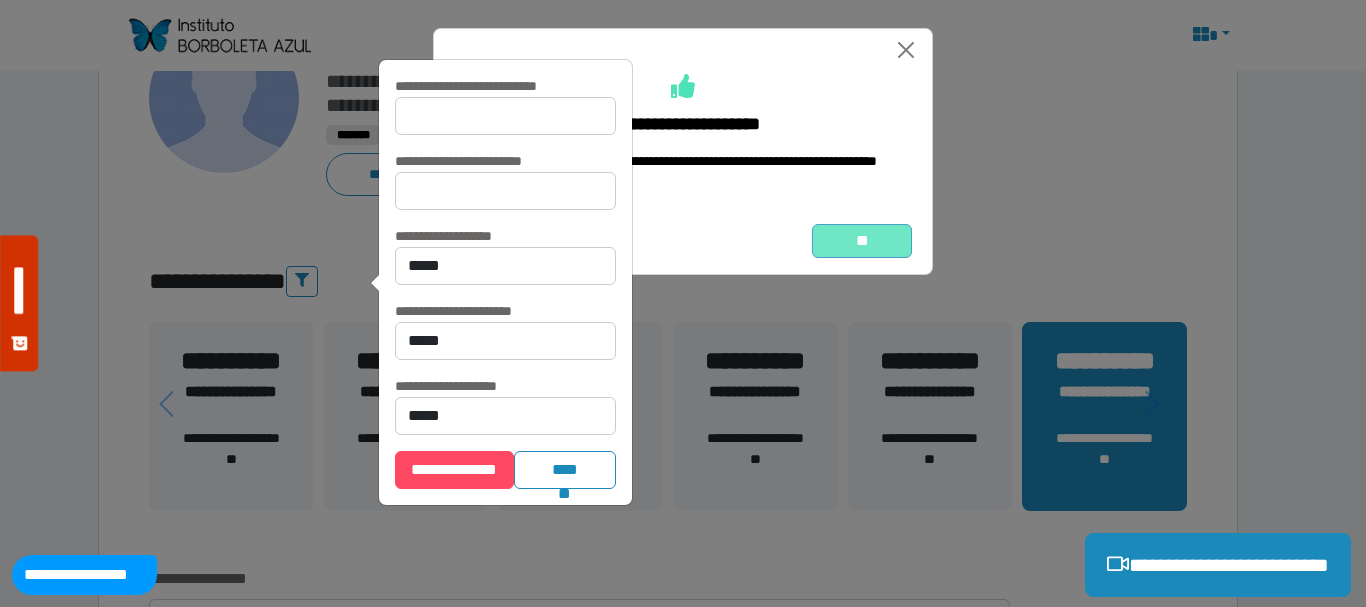 click on "**" at bounding box center [862, 241] 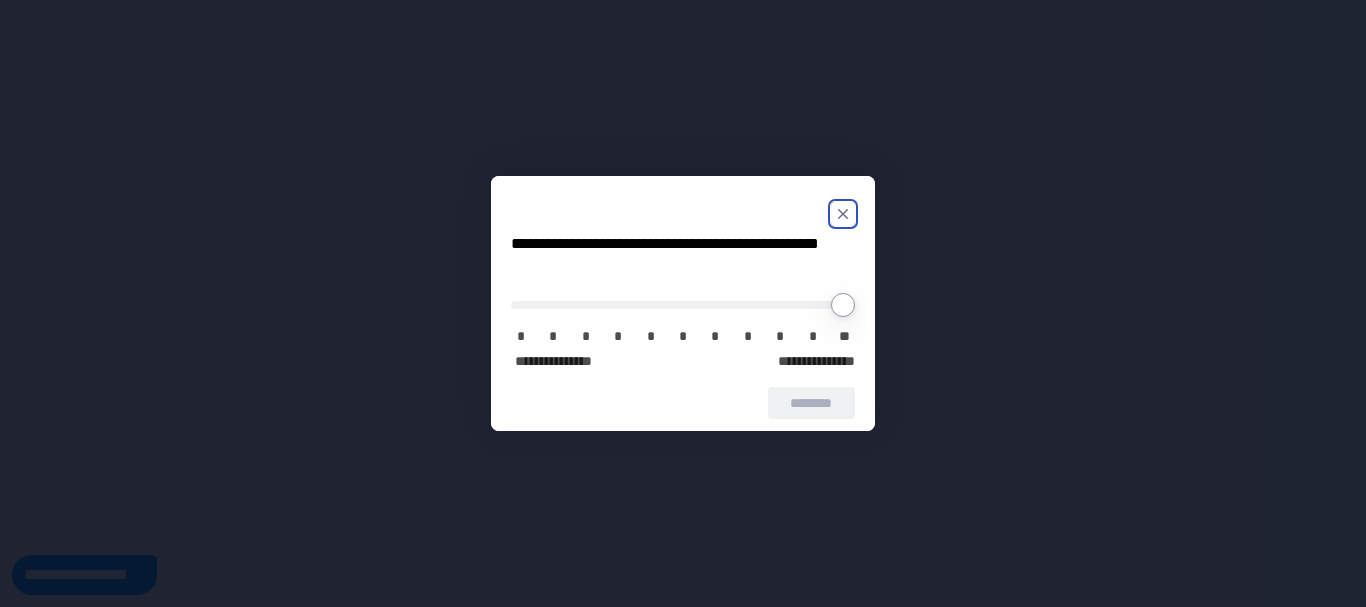 scroll, scrollTop: 0, scrollLeft: 0, axis: both 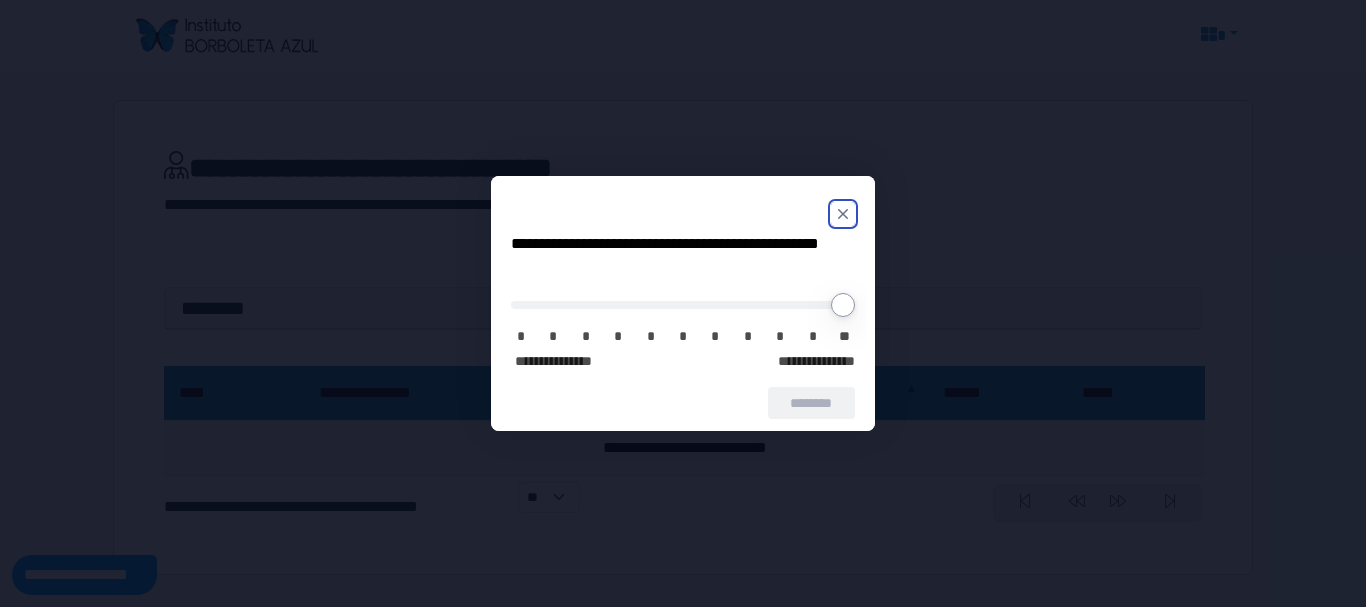 click on "**" at bounding box center [845, 337] 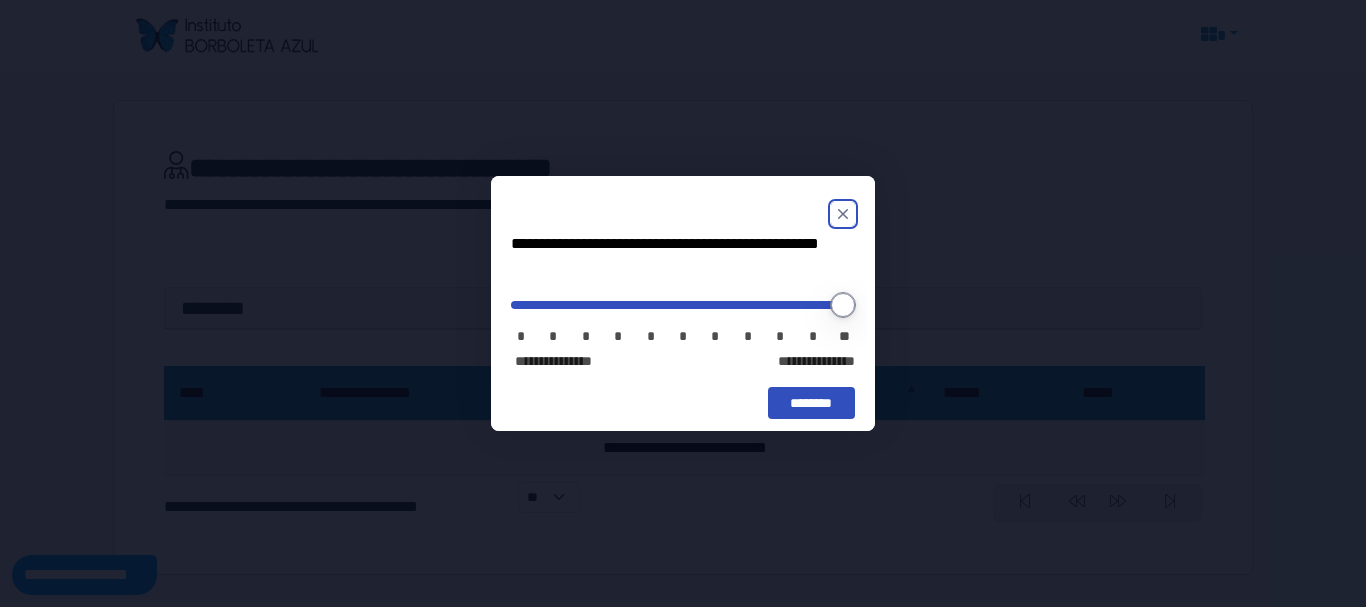 drag, startPoint x: 523, startPoint y: 305, endPoint x: 975, endPoint y: 267, distance: 453.59454 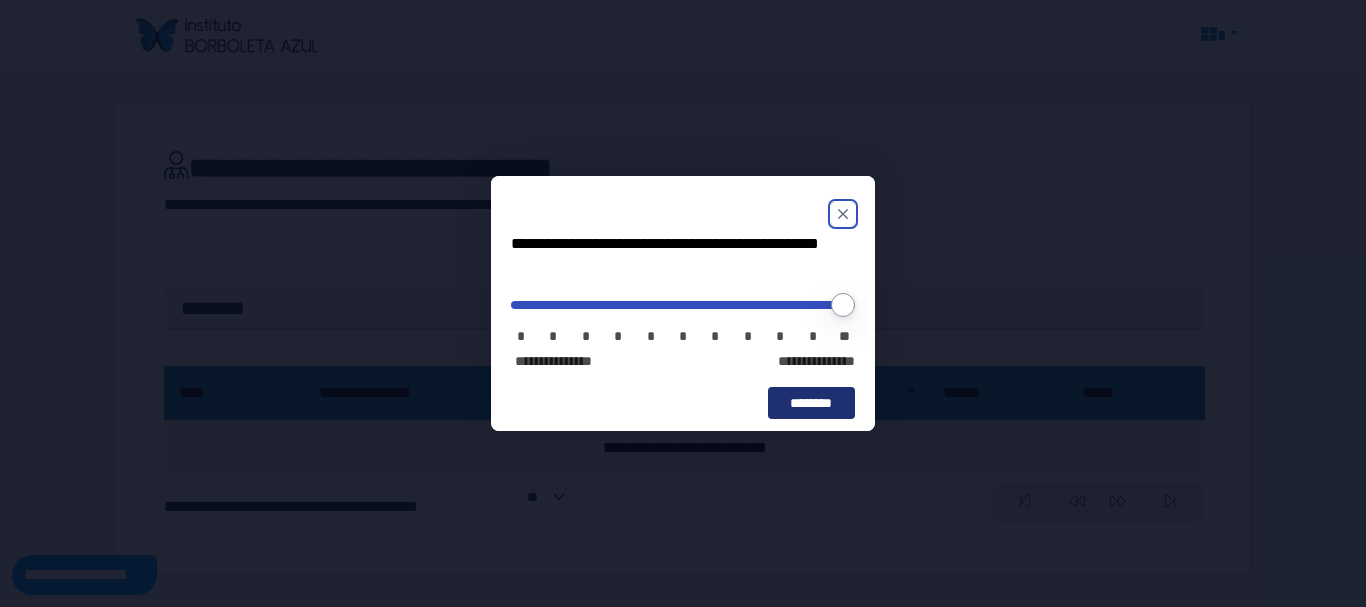 click on "********" at bounding box center [811, 403] 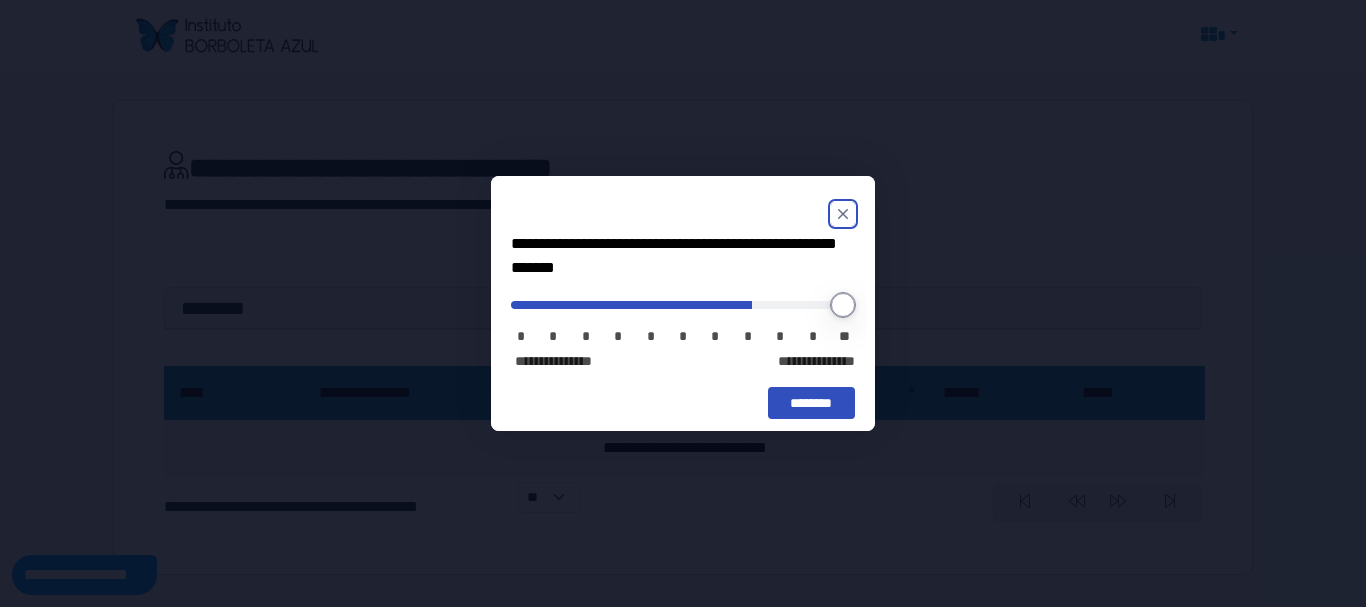 drag, startPoint x: 529, startPoint y: 303, endPoint x: 744, endPoint y: 300, distance: 215.02094 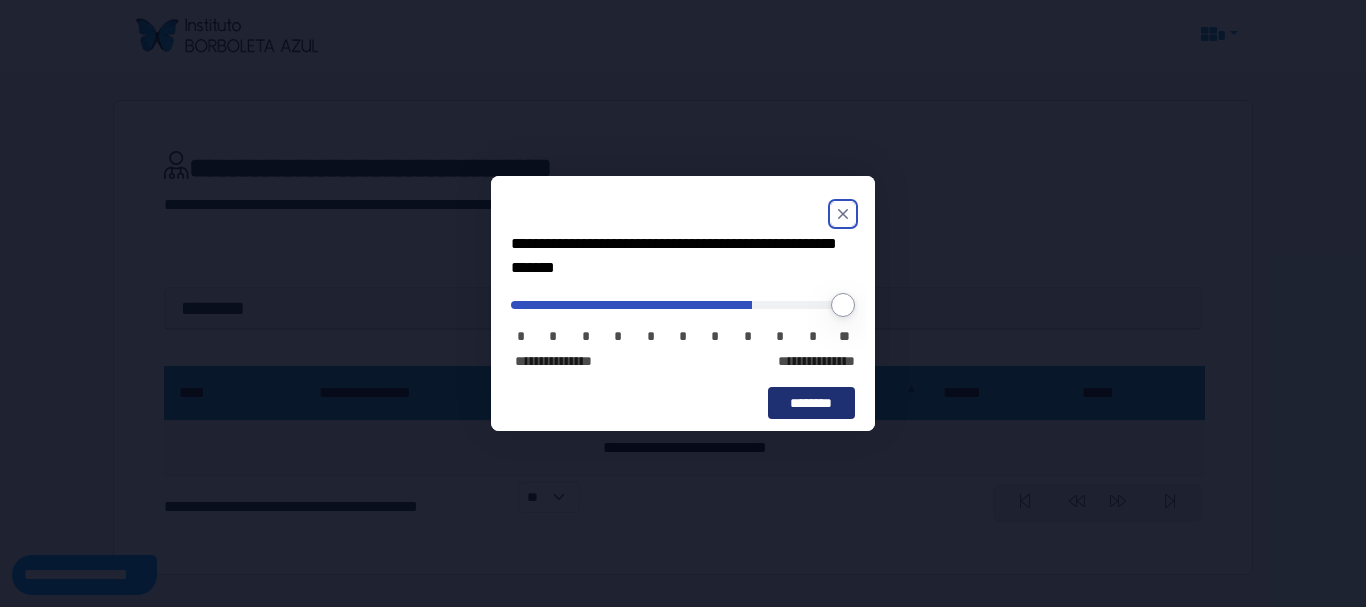 click on "********" at bounding box center (811, 403) 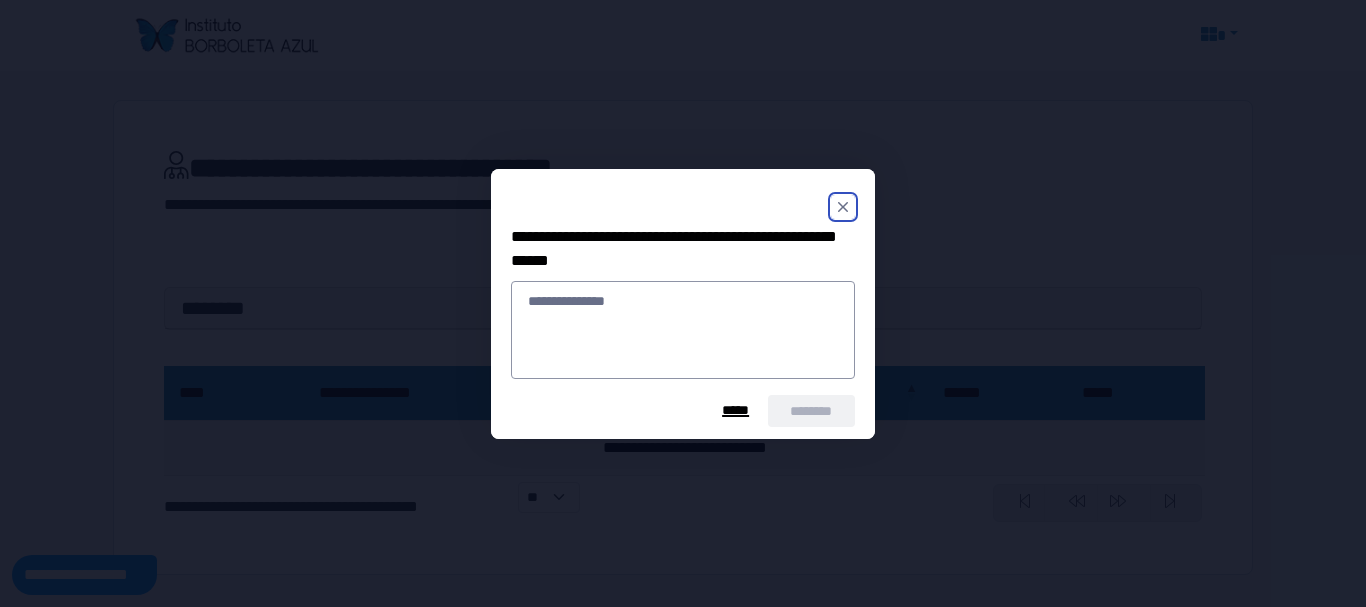 click on "*****" at bounding box center (735, 410) 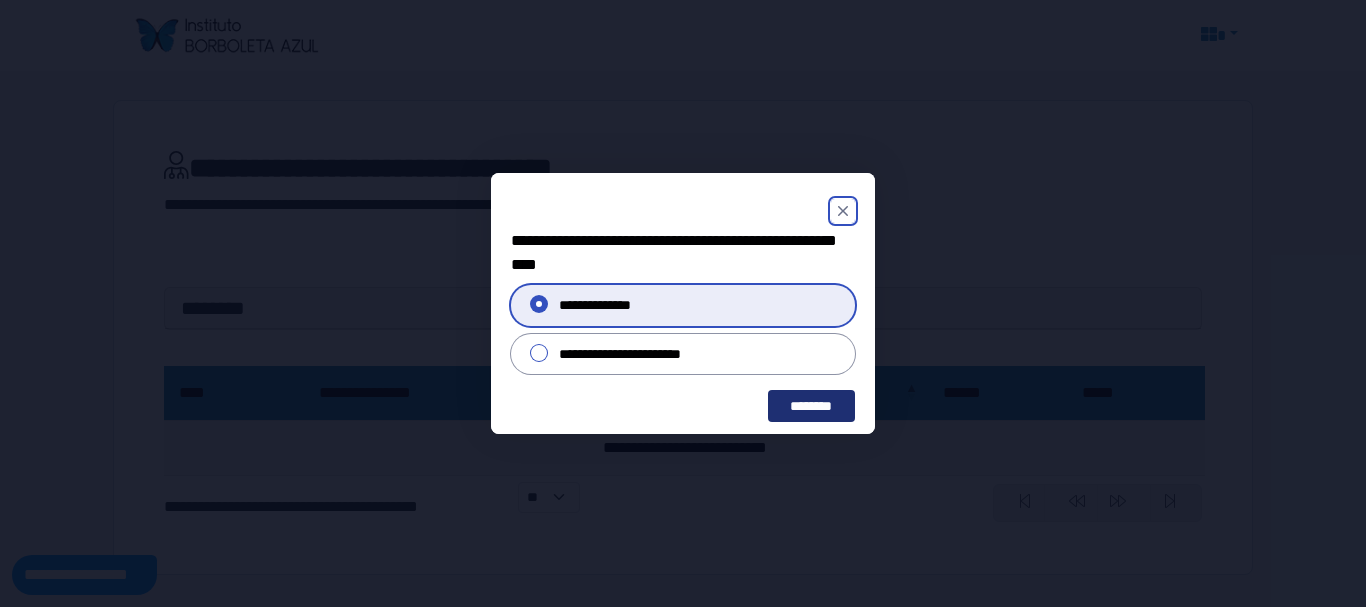 click on "********" at bounding box center (811, 406) 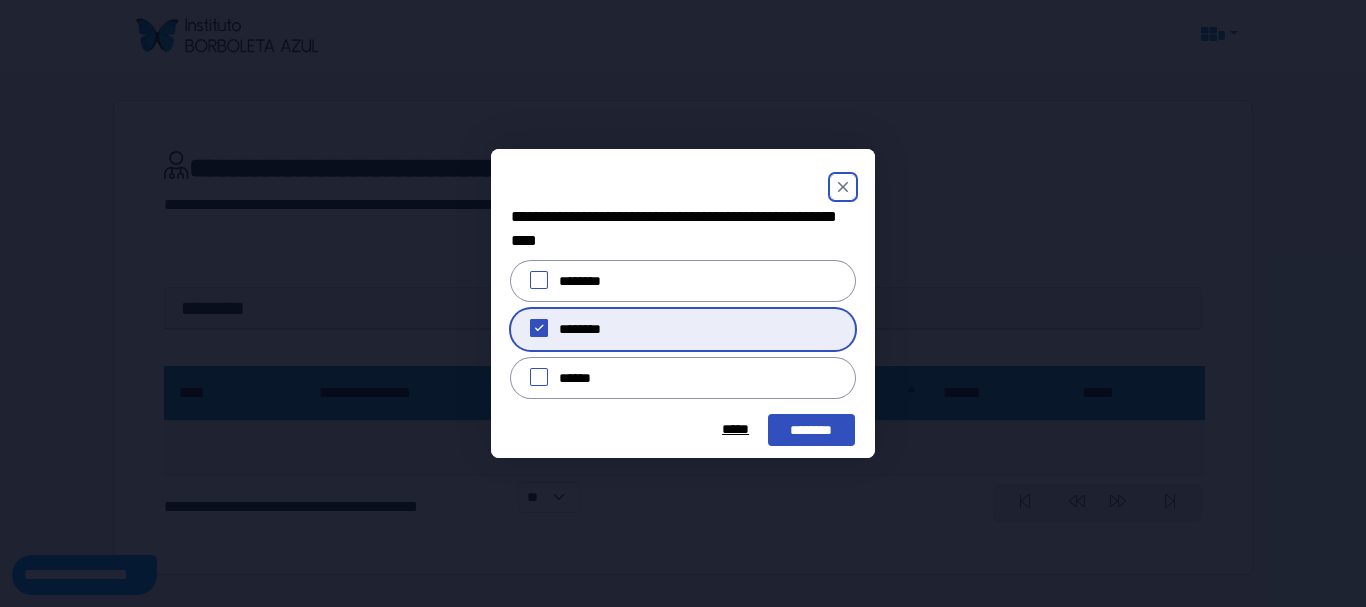 click on "********" at bounding box center (811, 430) 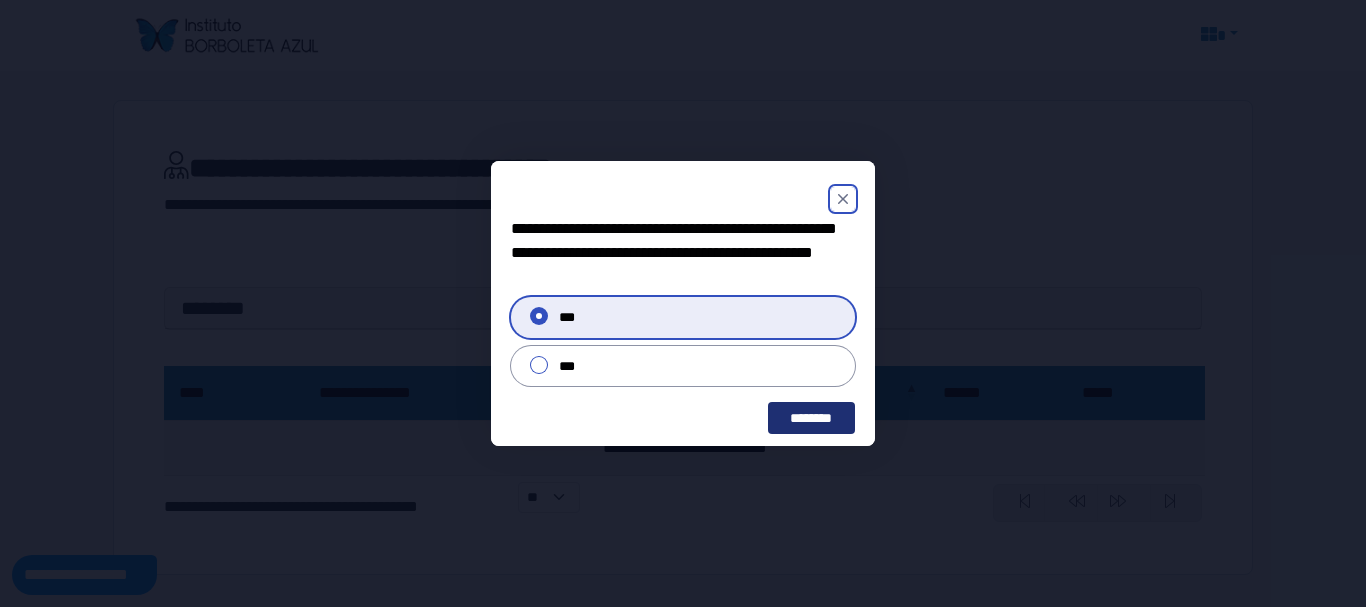 click on "********" at bounding box center [811, 418] 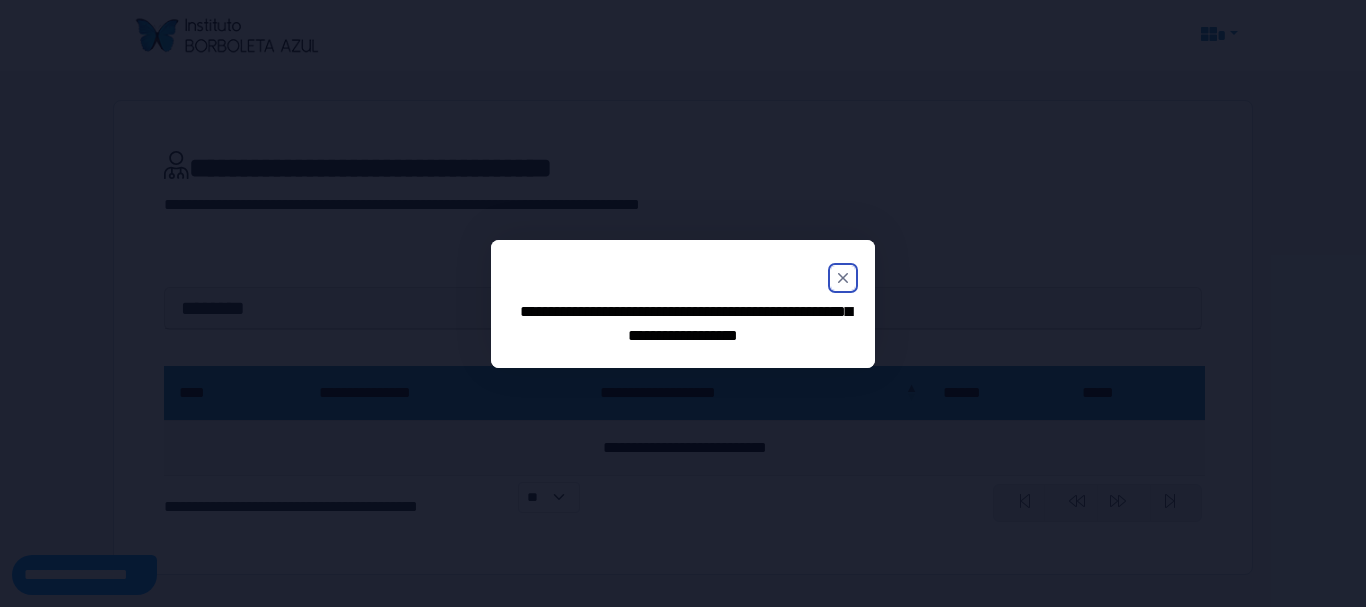 click 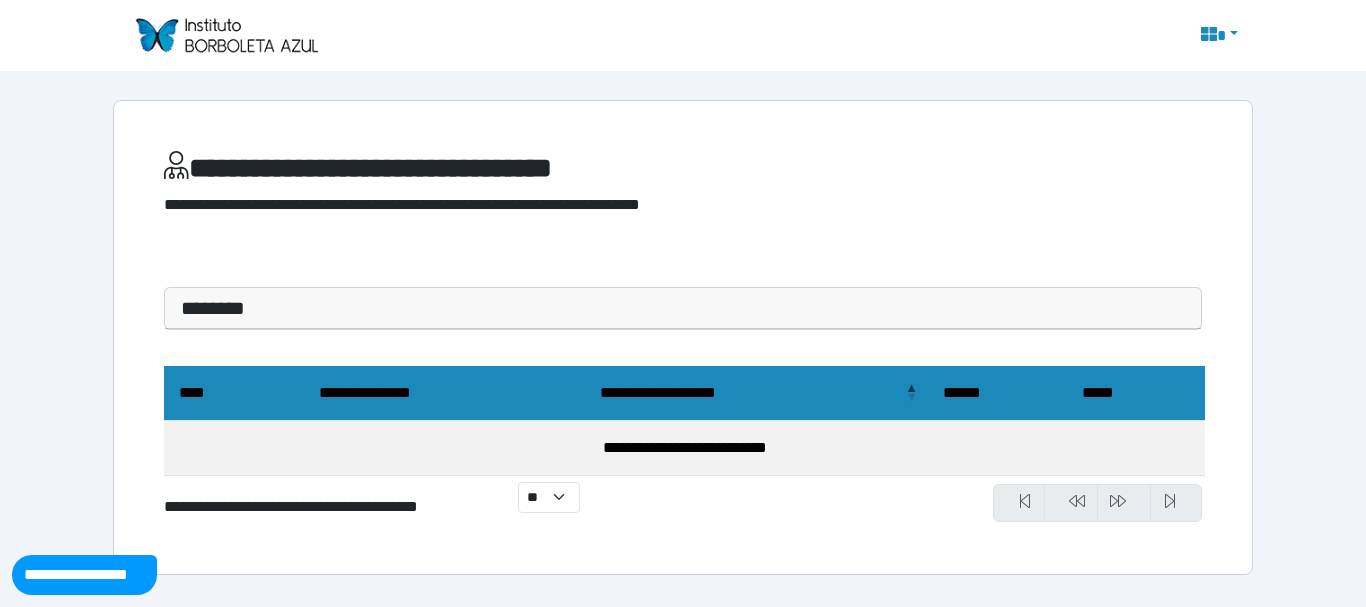 click at bounding box center (1217, 36) 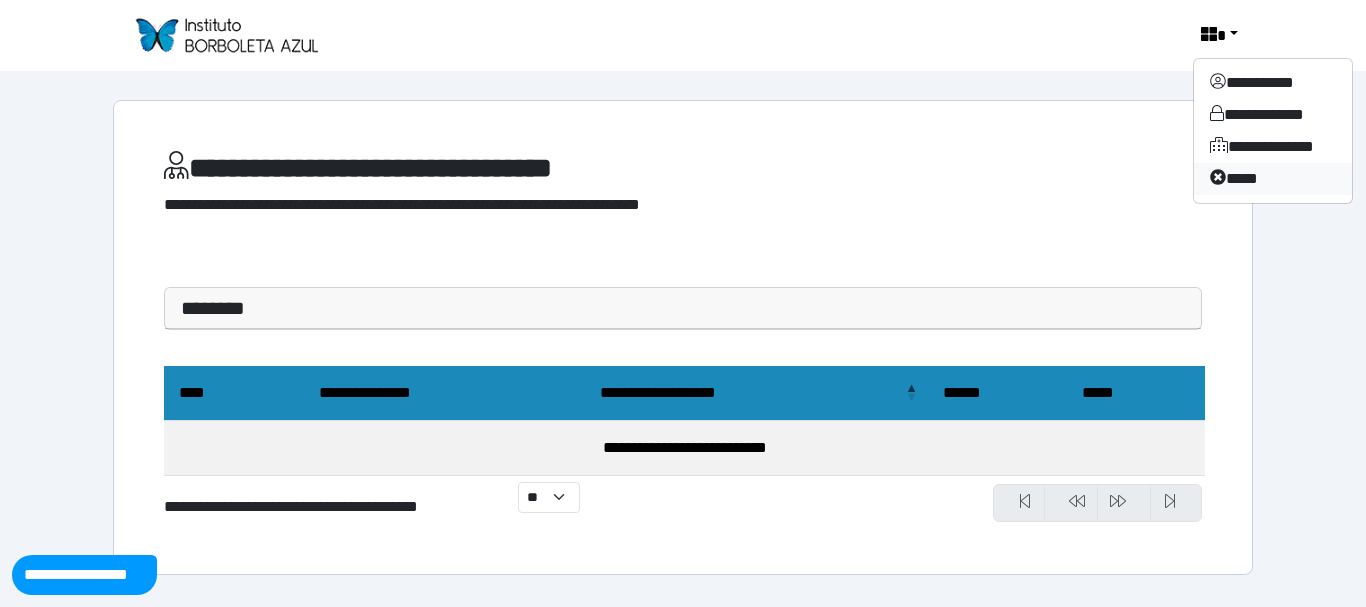 click on "****" at bounding box center (1273, 179) 